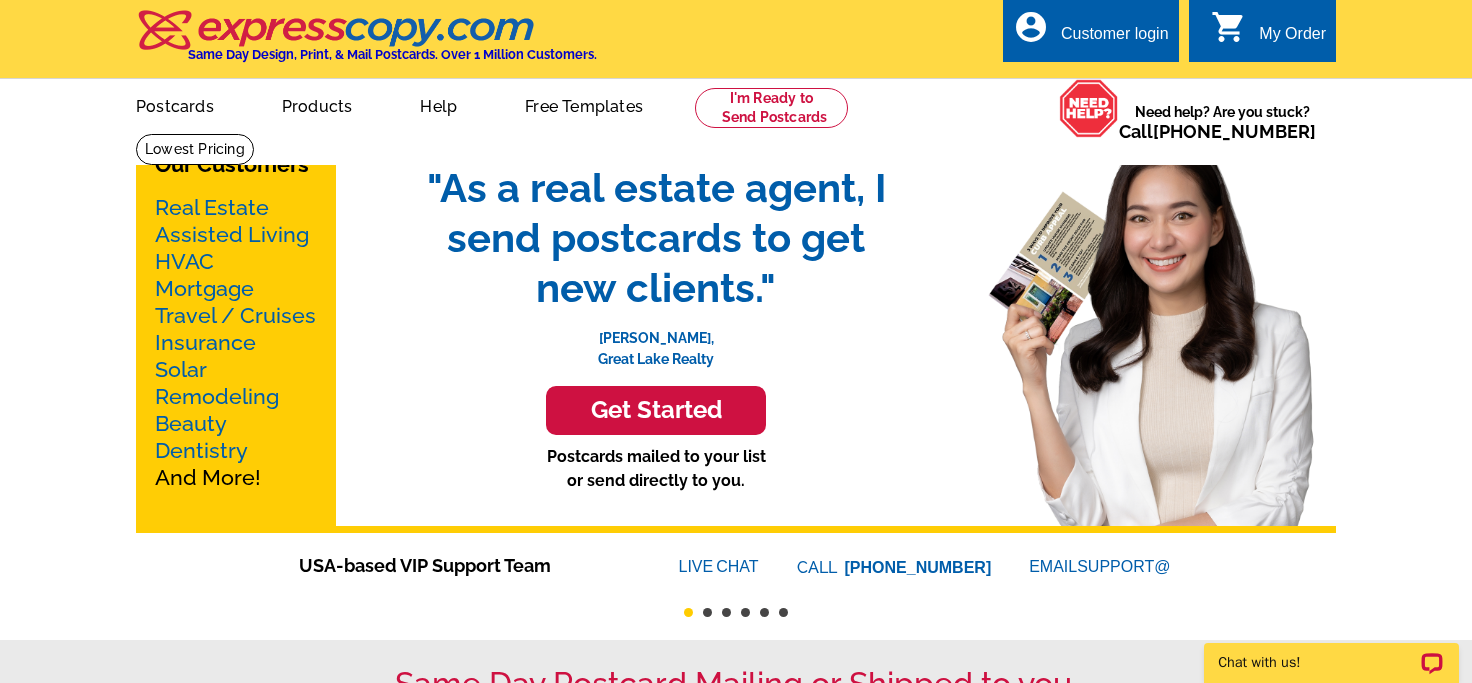 scroll, scrollTop: 0, scrollLeft: 0, axis: both 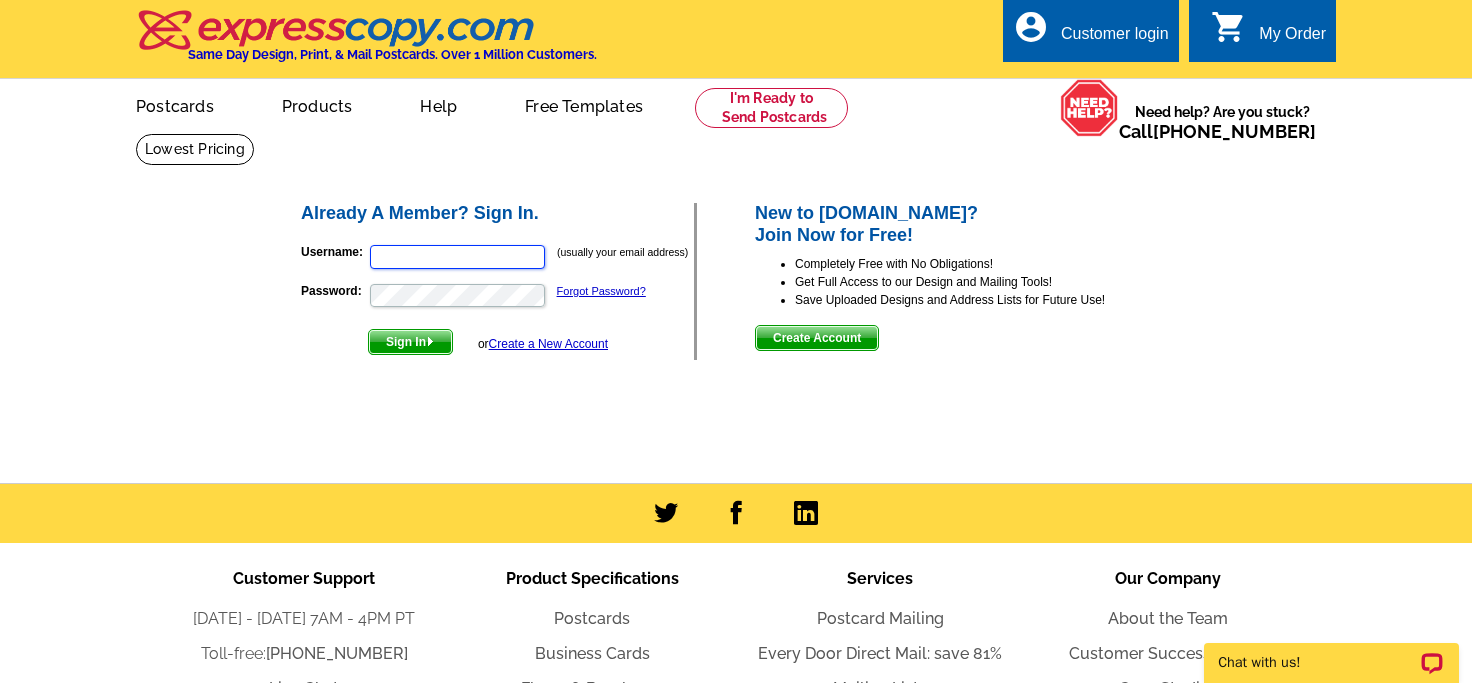 click on "Username:" at bounding box center (457, 257) 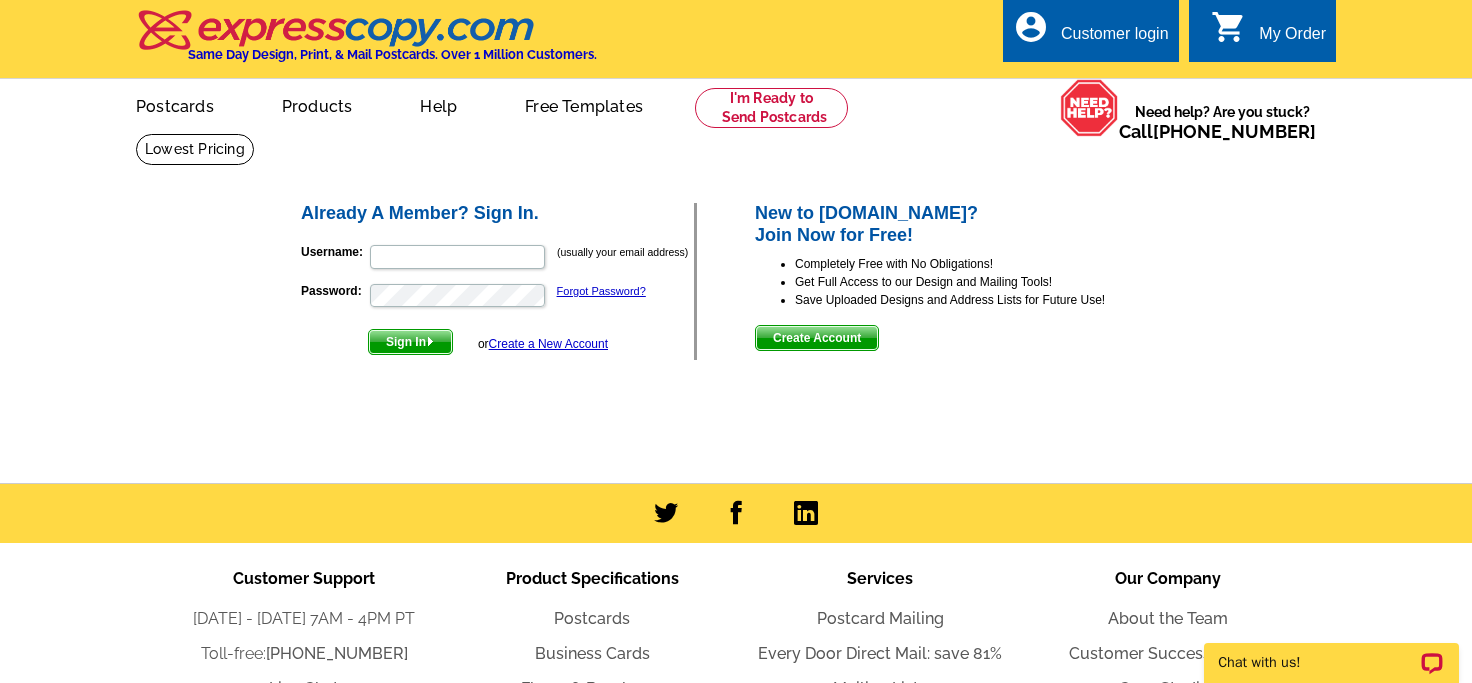 click on "Already A Member?  Sign In.
Username:
(usually your email address)
Password:
Forgot
Password?
Sign In
or
Create a New Account
New to expresscopy.com?
Join Now for Free!
Completely Free with No Obligations!" at bounding box center (736, 299) 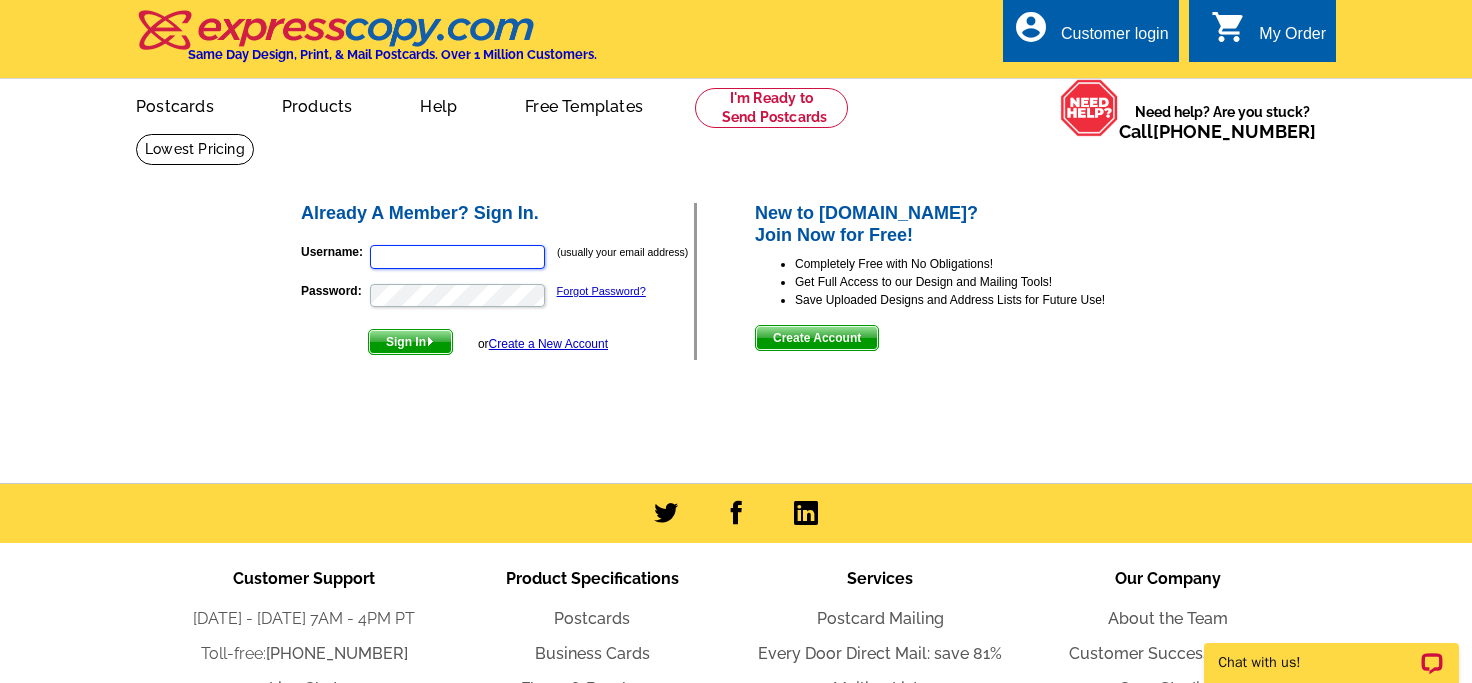 click on "Username:" at bounding box center [457, 257] 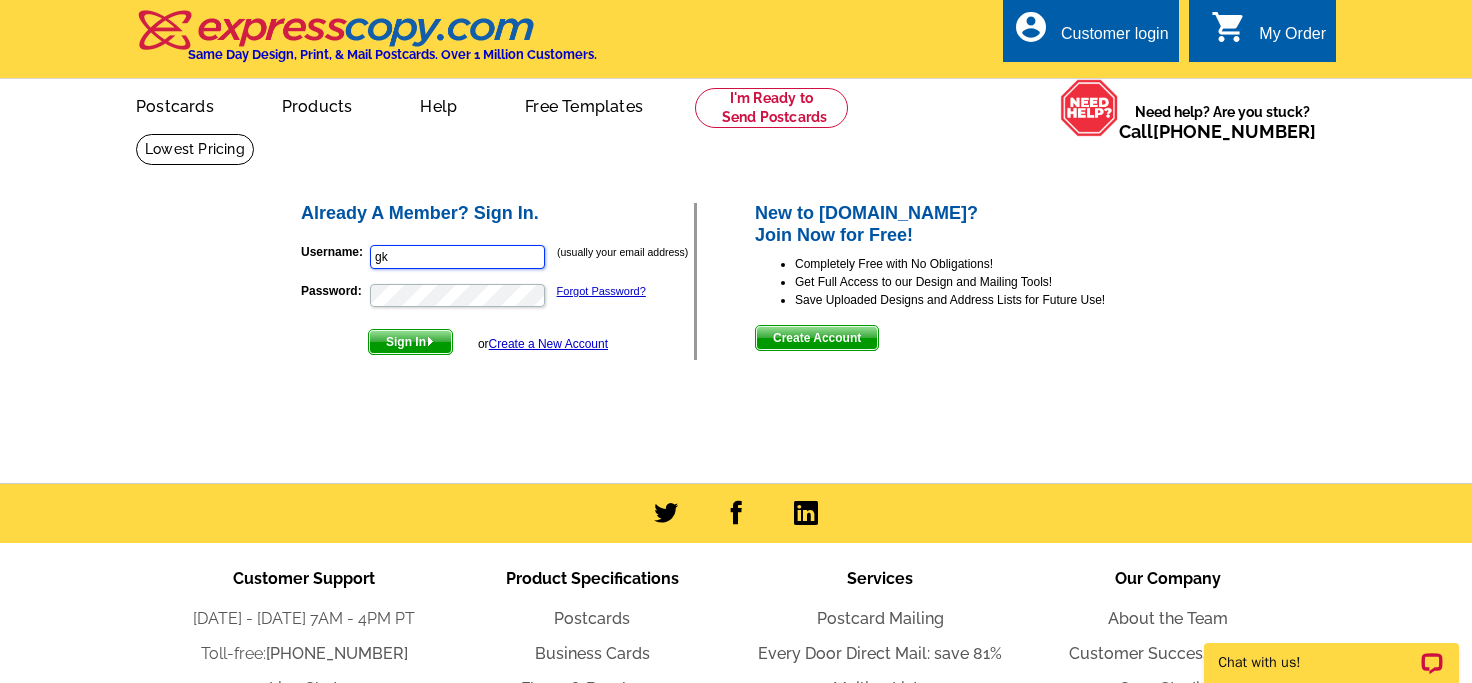 type on "g" 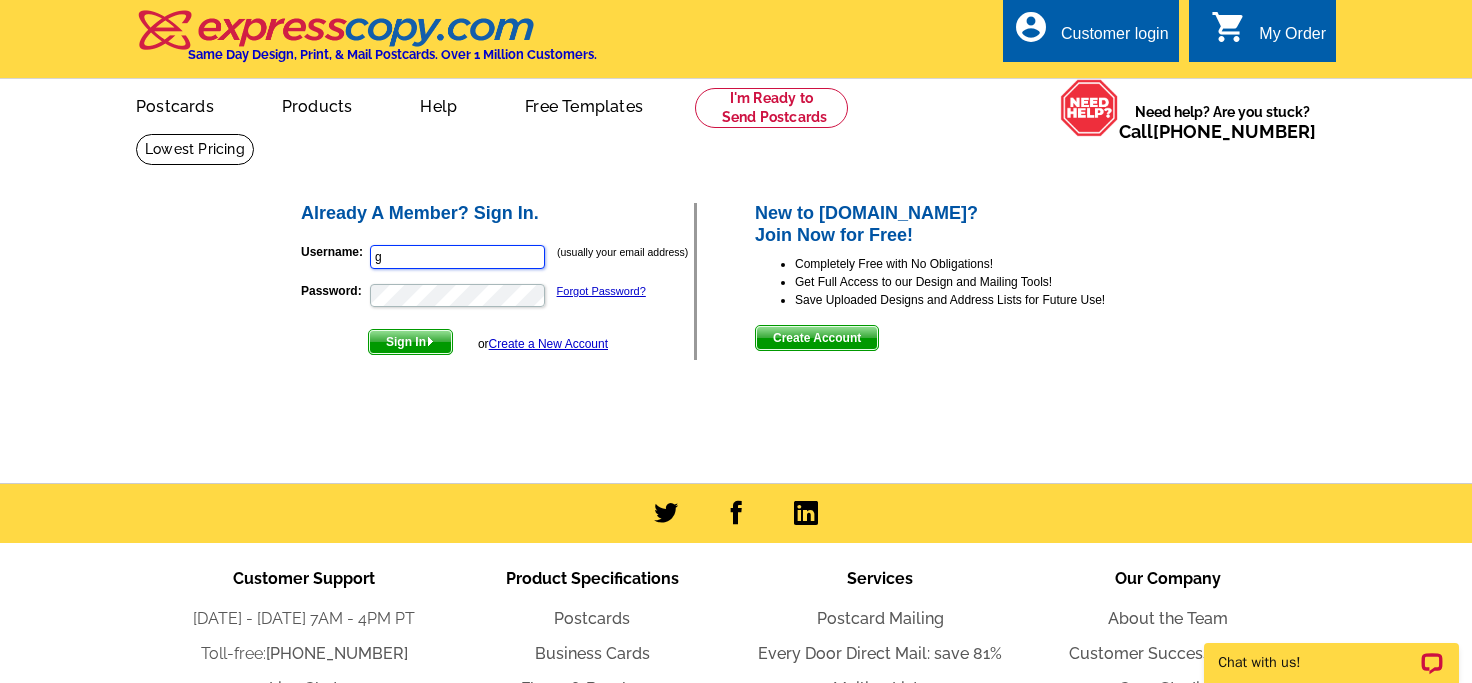 type 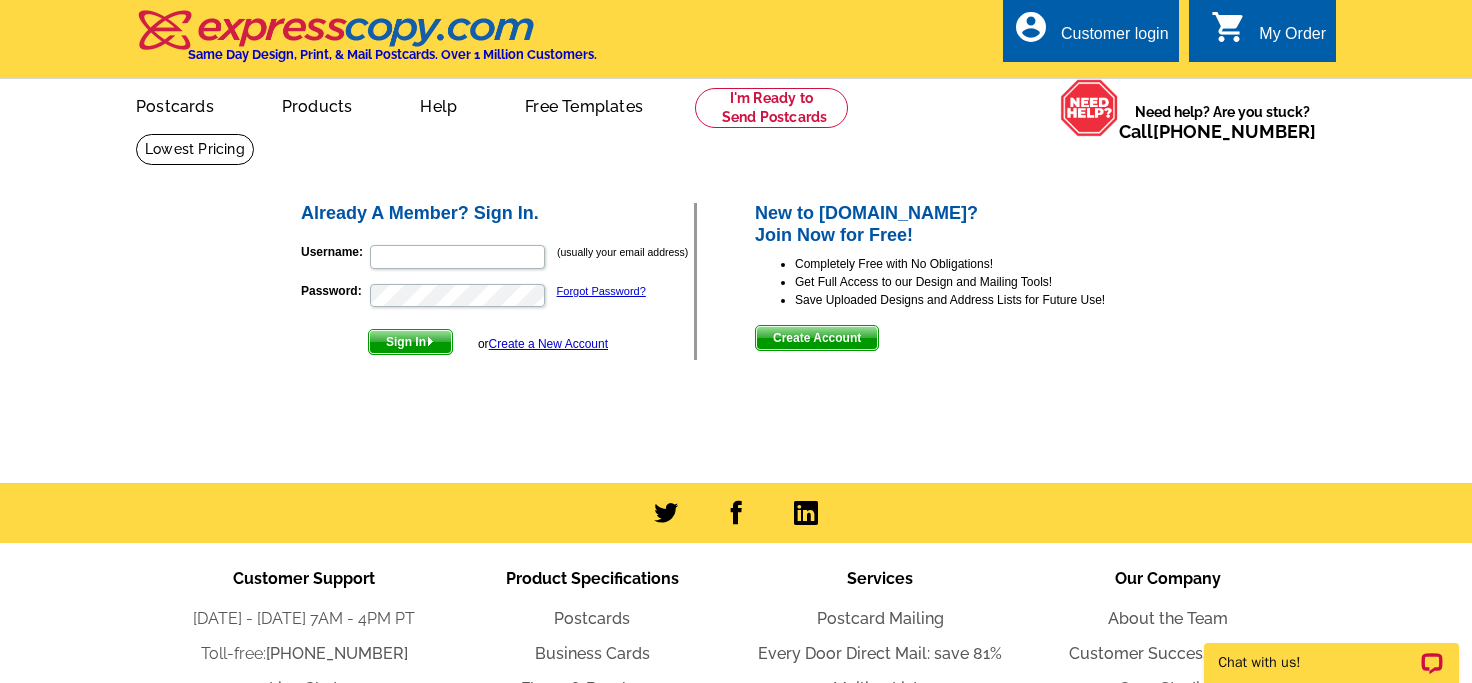 click on "Username:
(usually your email address)" at bounding box center (497, 257) 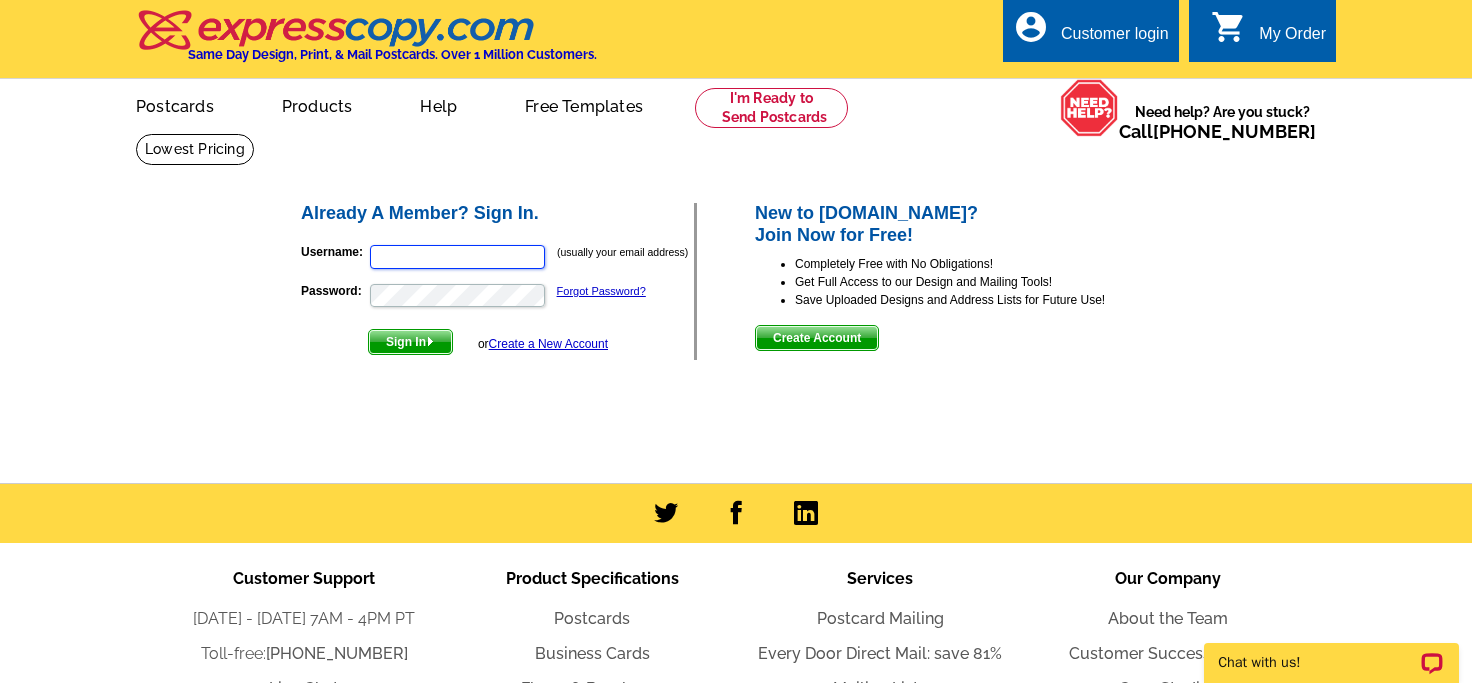 click on "Username:" at bounding box center [457, 257] 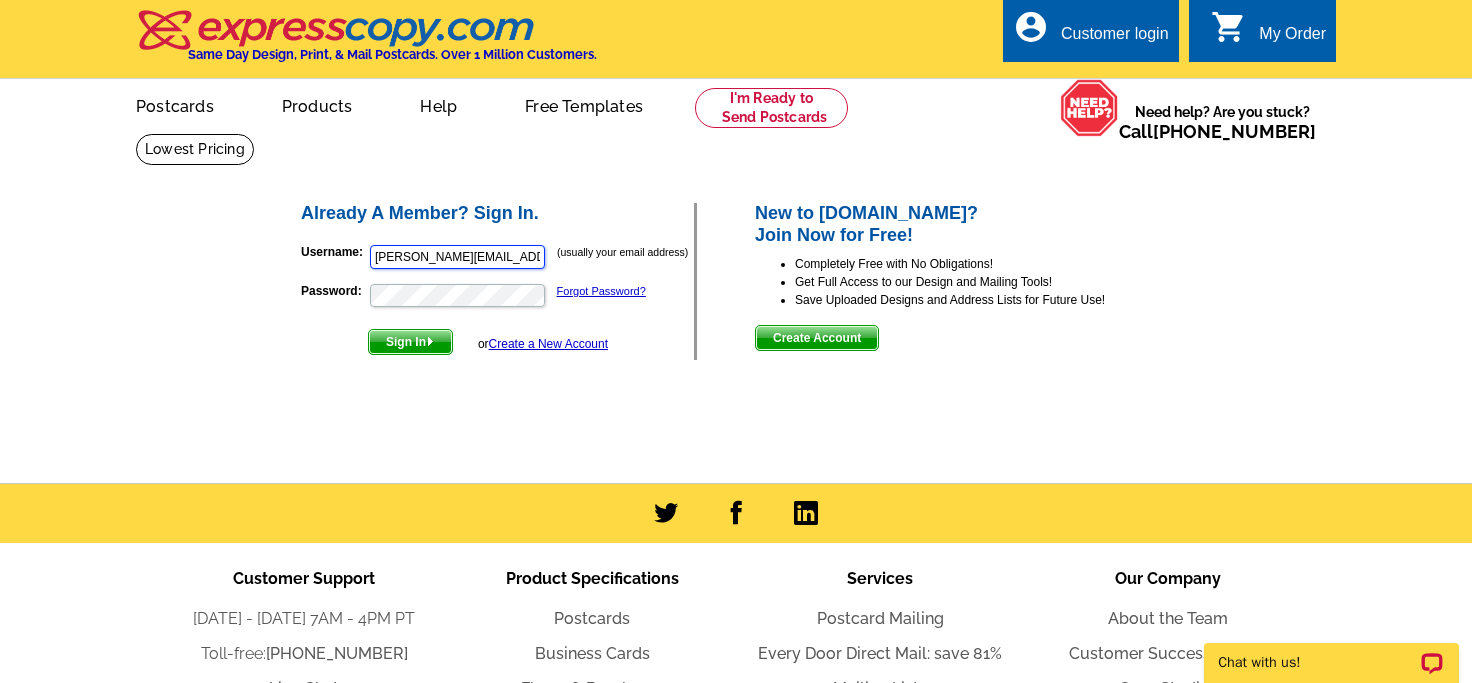 type on "[PERSON_NAME][EMAIL_ADDRESS][DOMAIN_NAME]" 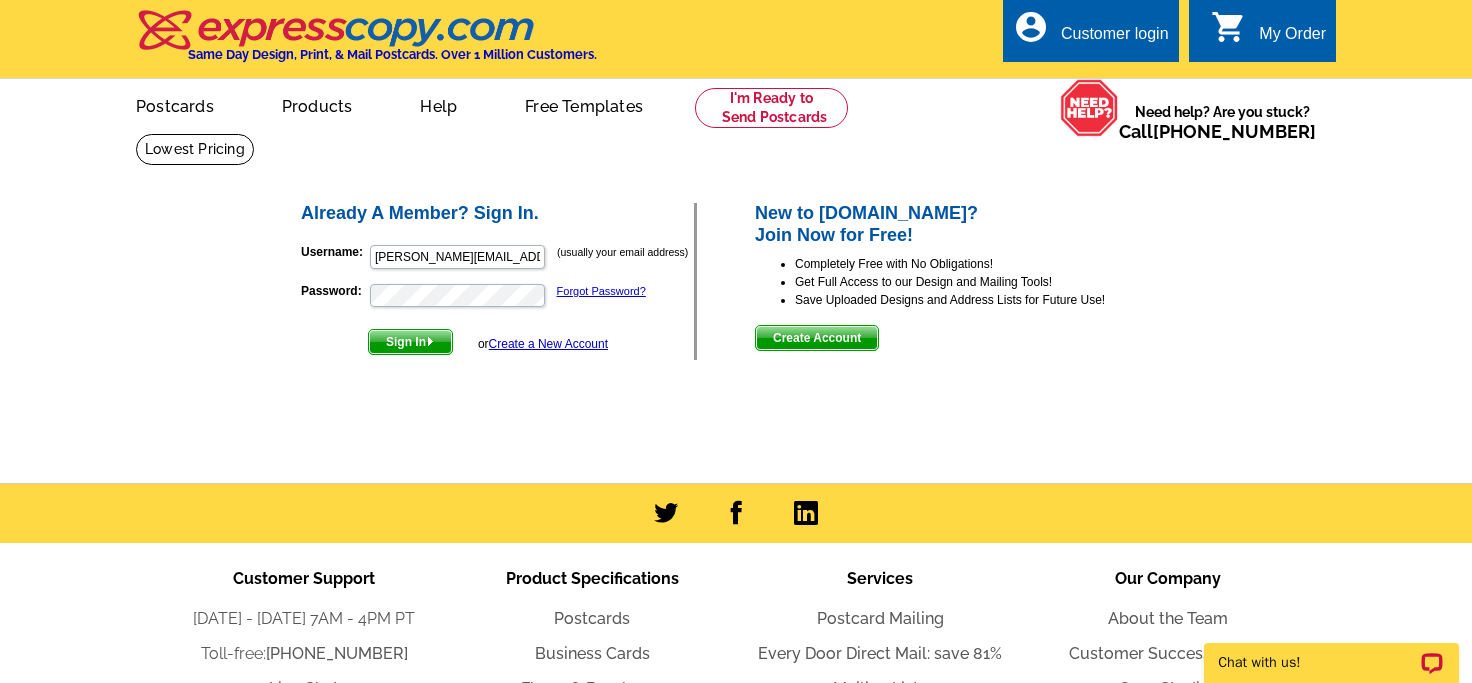 click on "Create a New Account" at bounding box center [548, 344] 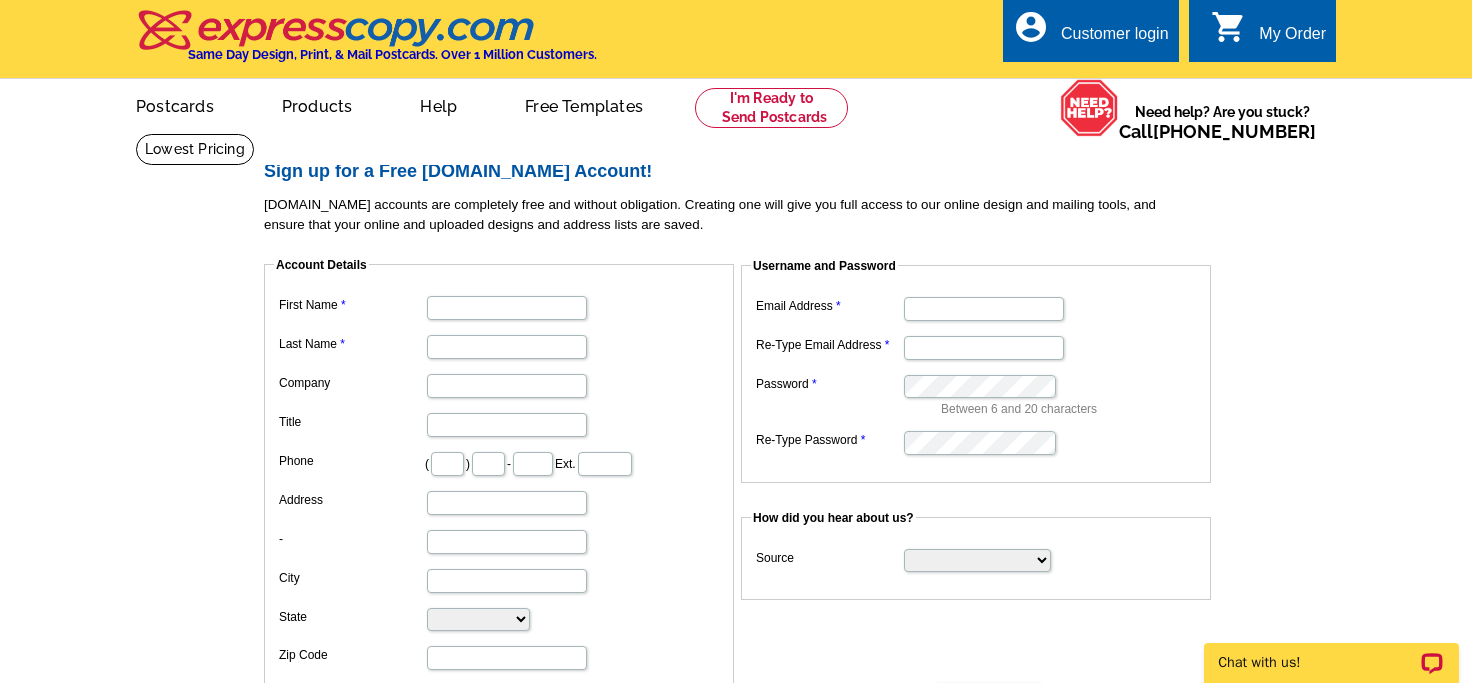 scroll, scrollTop: 0, scrollLeft: 0, axis: both 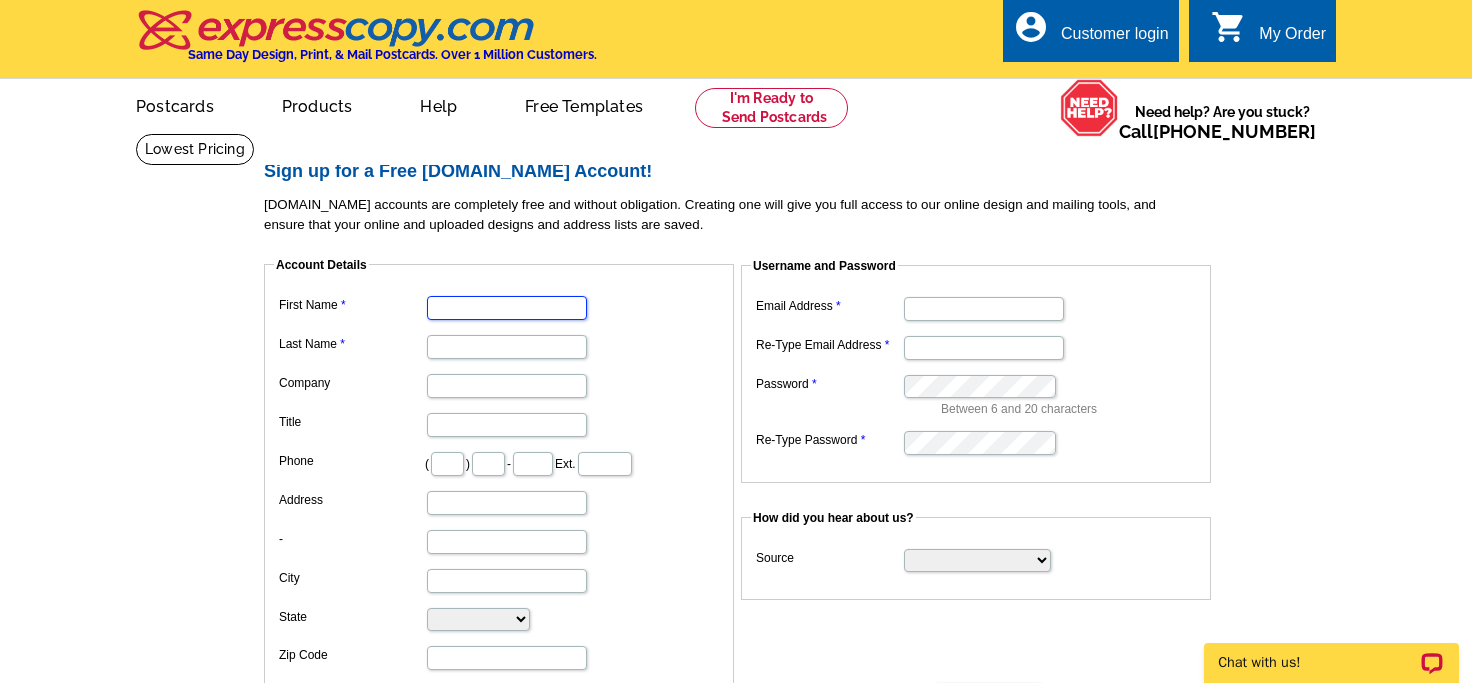 click on "First Name" at bounding box center [507, 308] 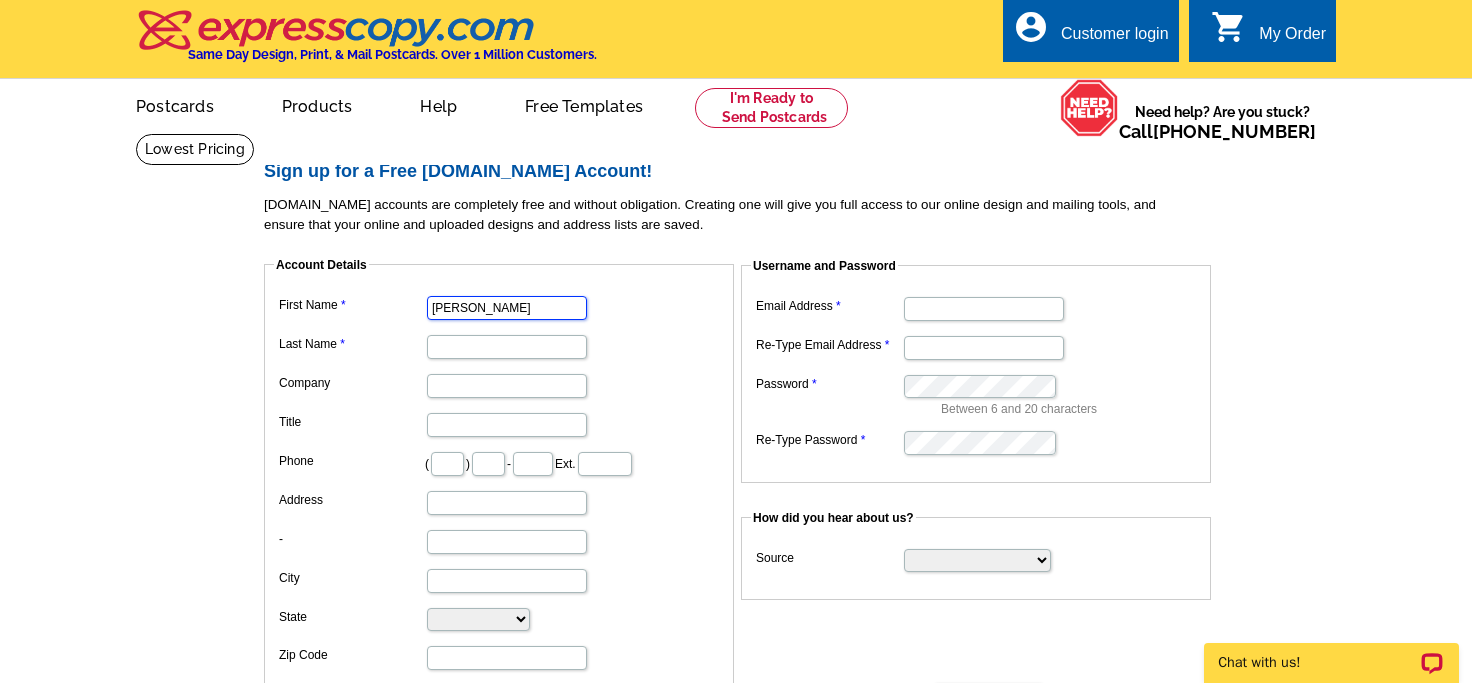 type on "[PERSON_NAME]" 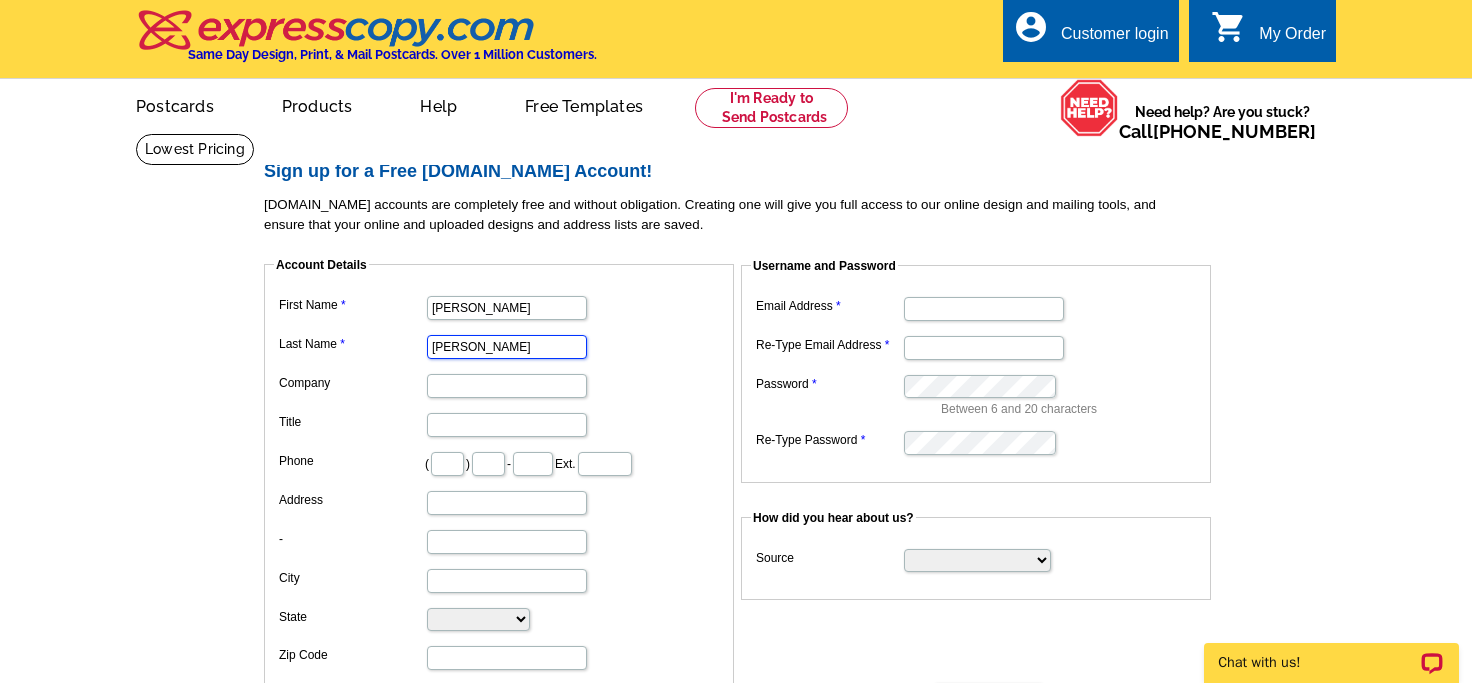 type on "[PERSON_NAME]" 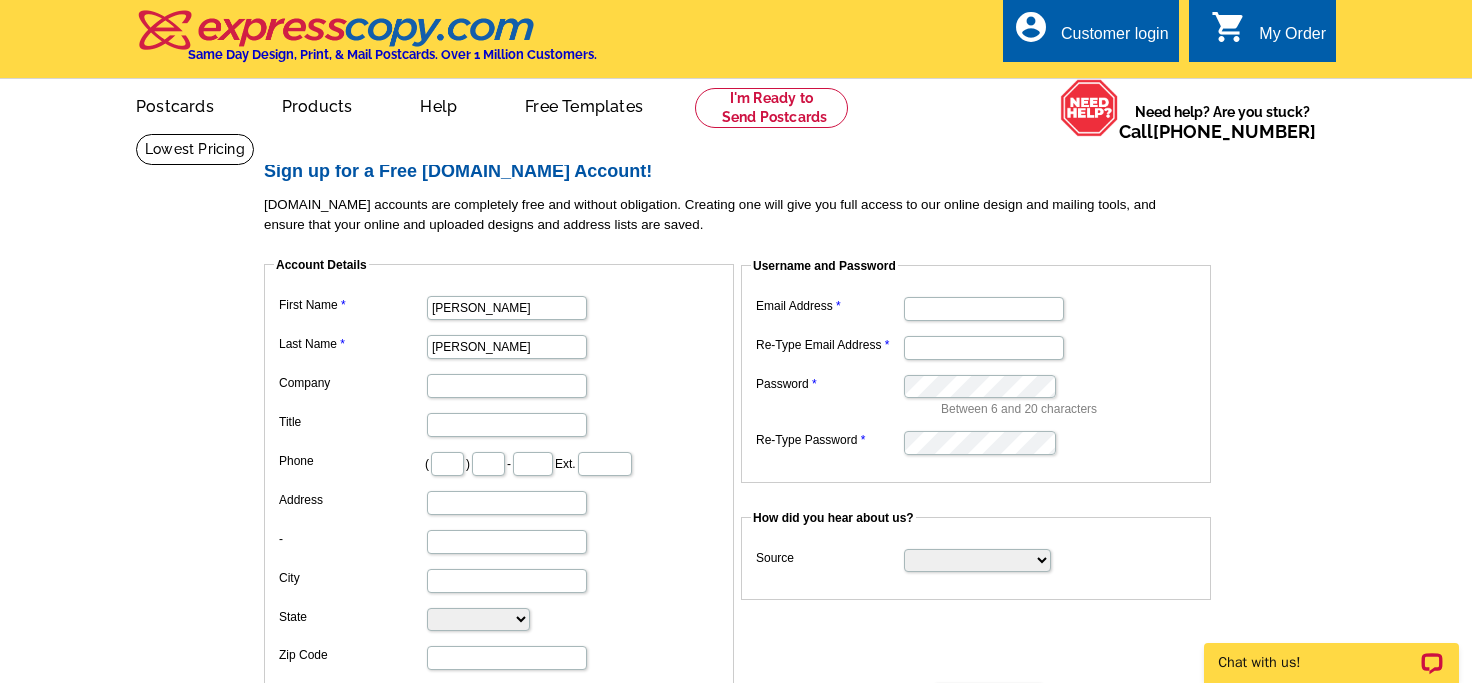 click at bounding box center (499, 384) 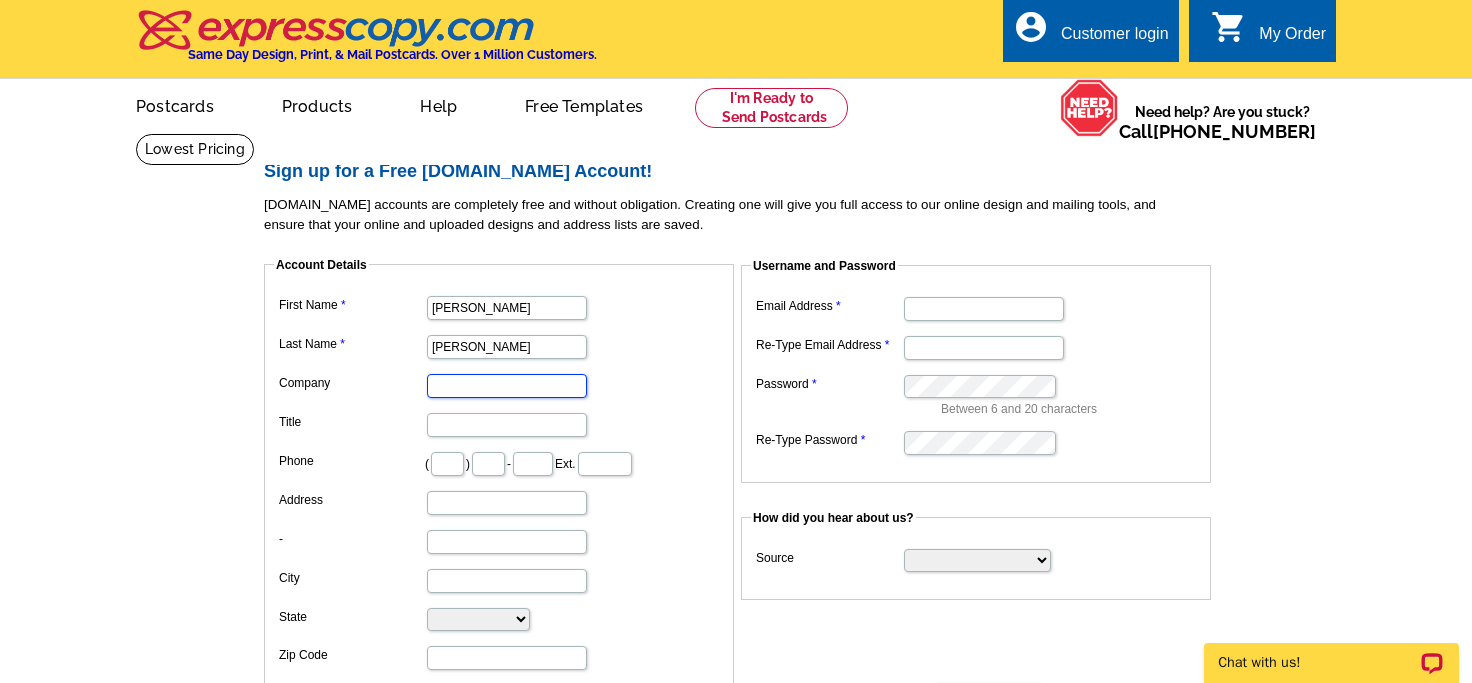 click on "Company" at bounding box center [507, 386] 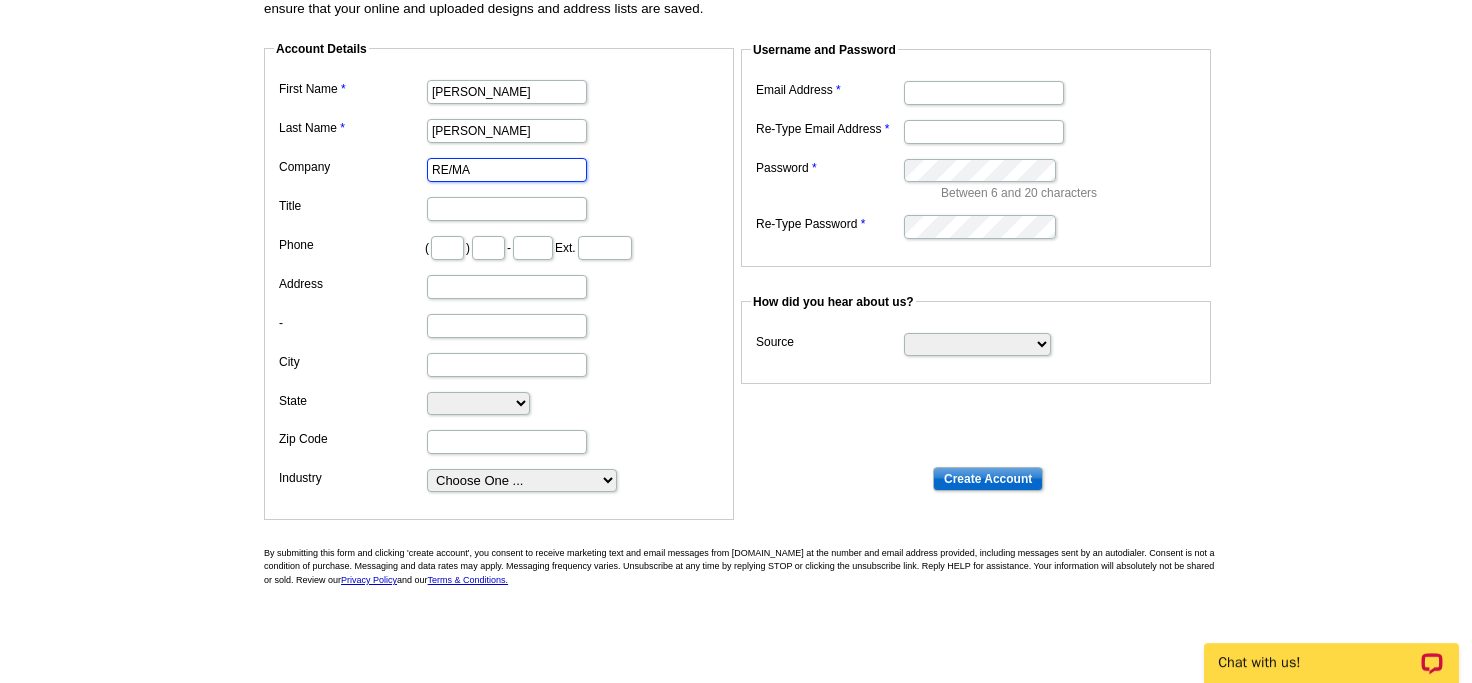 scroll, scrollTop: 220, scrollLeft: 0, axis: vertical 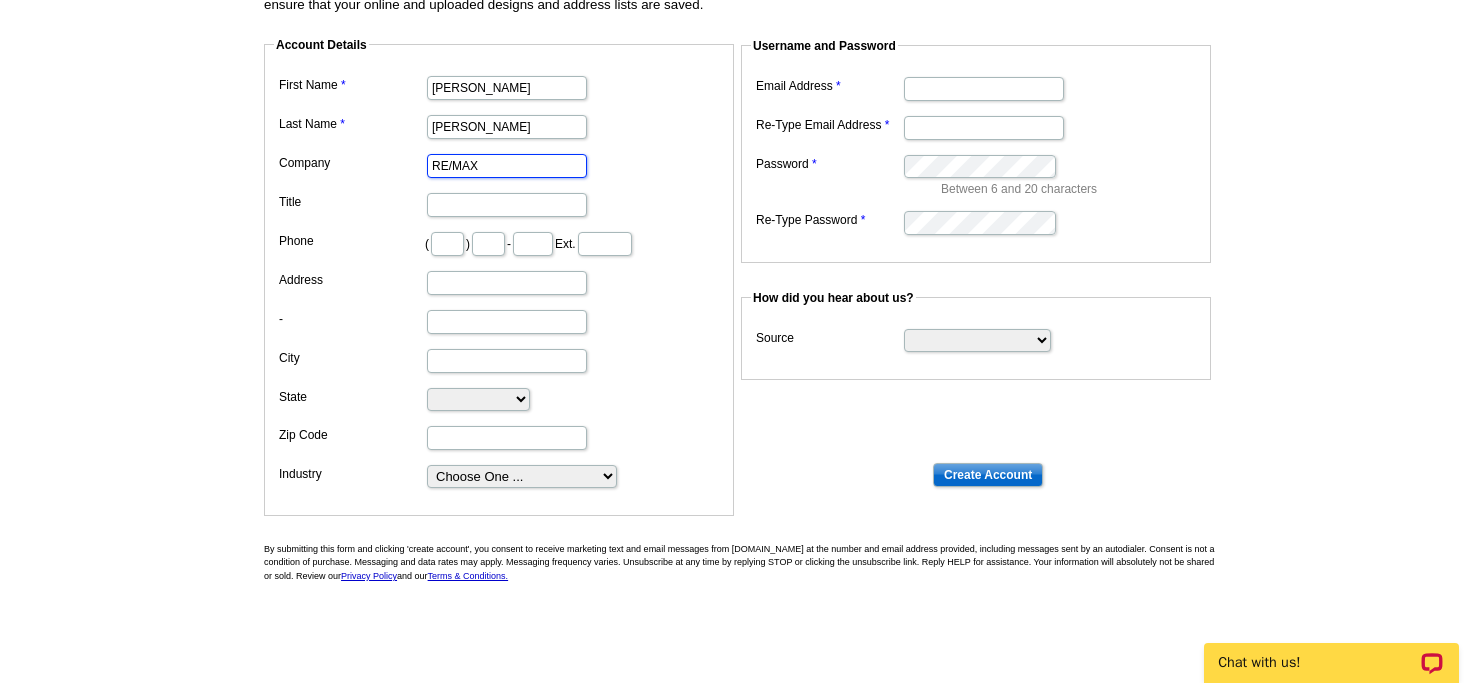 type on "RE/MAX Pinnacle Group" 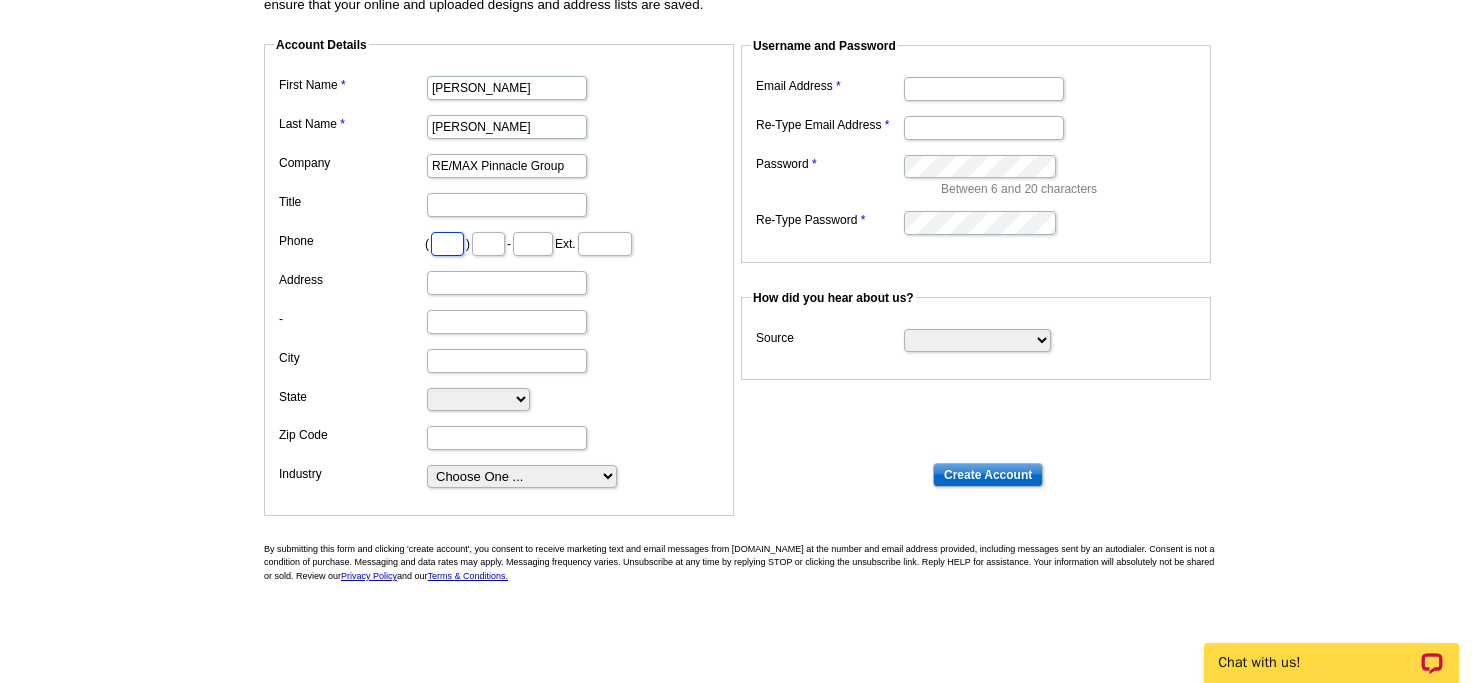 type on "682" 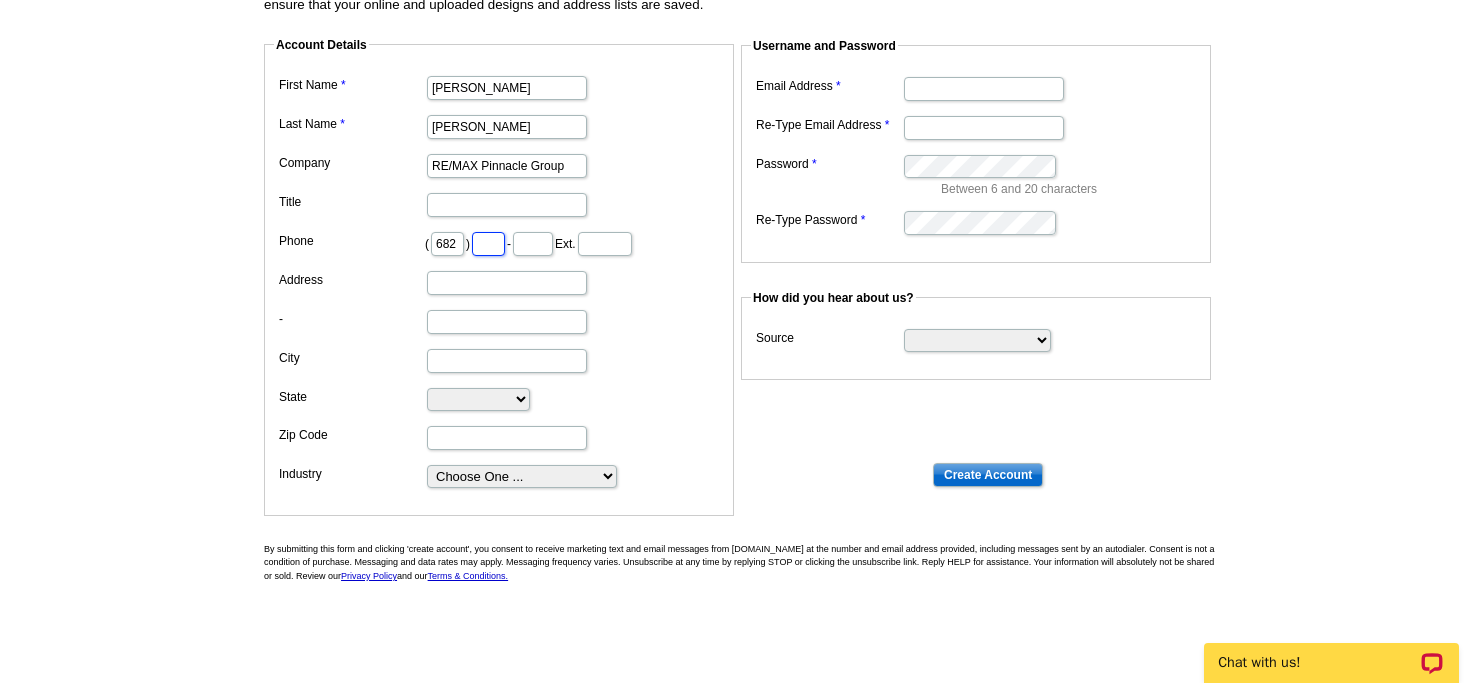 type on "429" 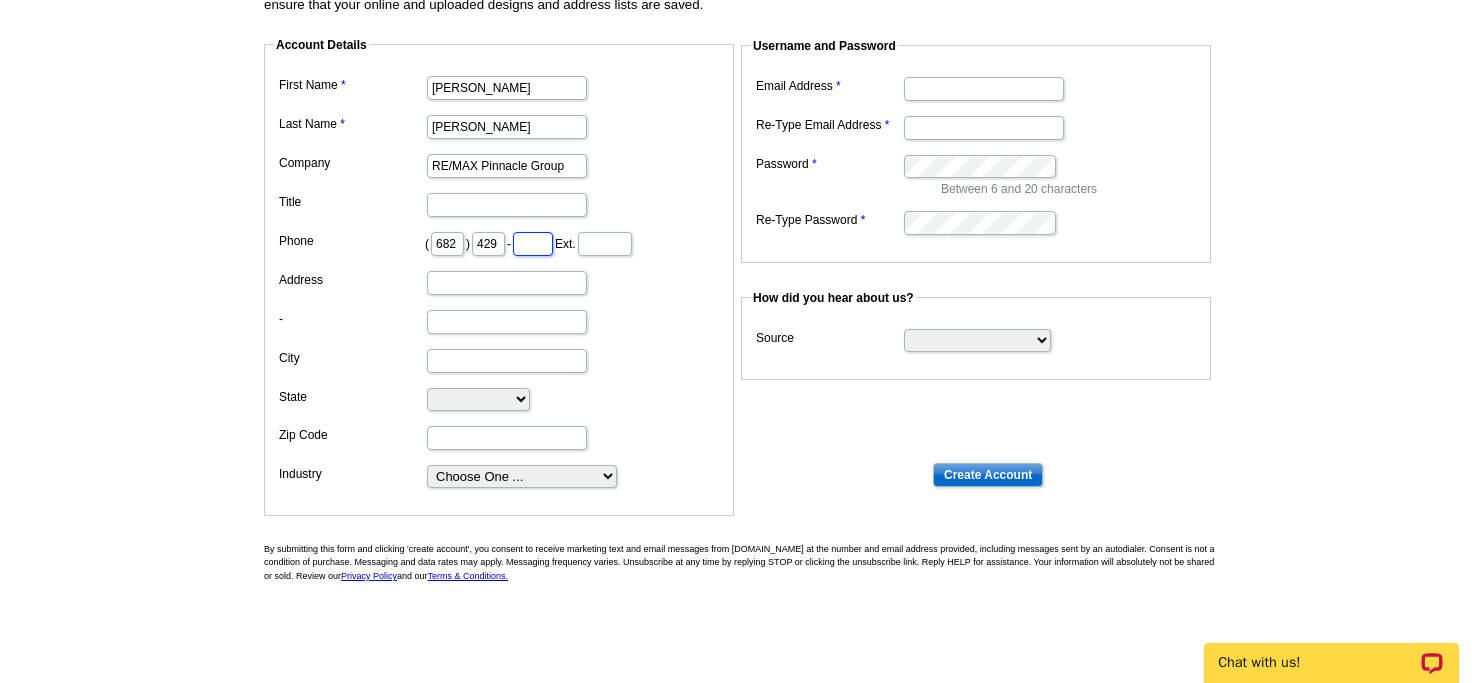 type on "3819" 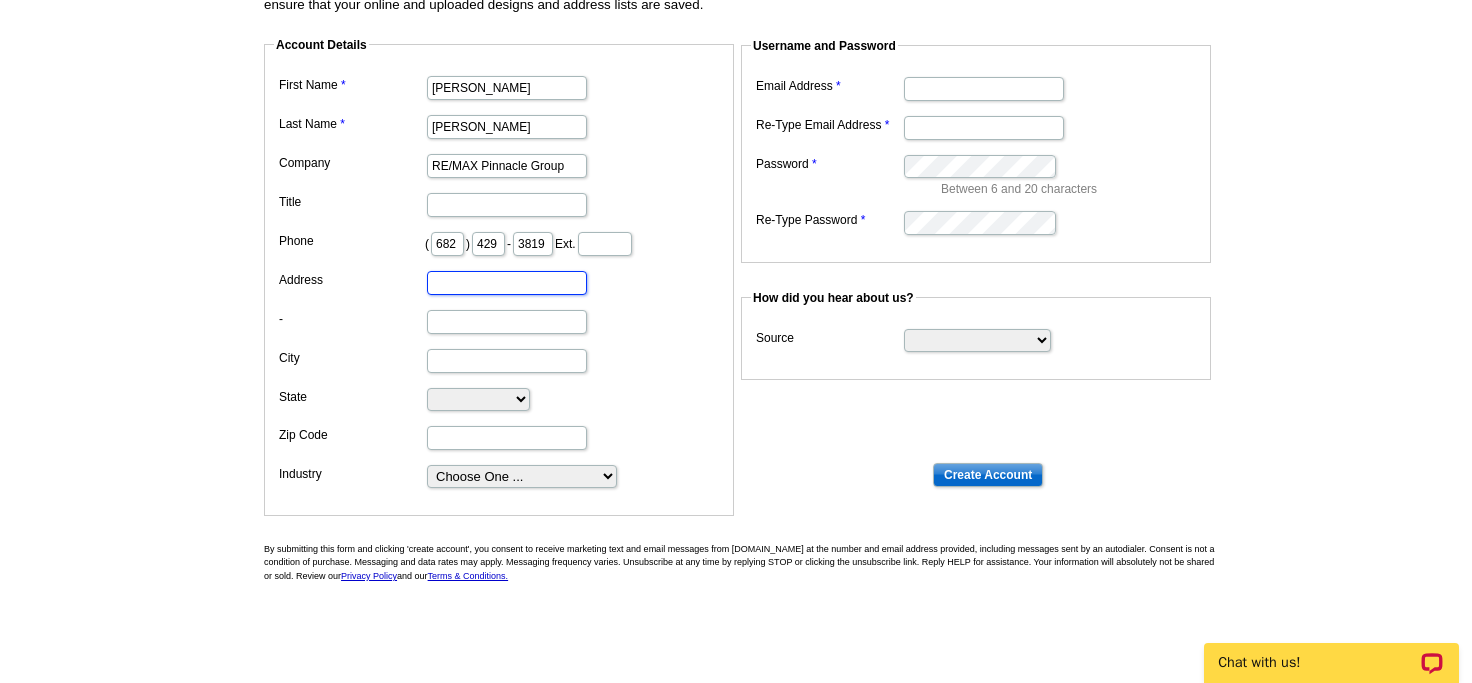 type on "[STREET_ADDRESS]" 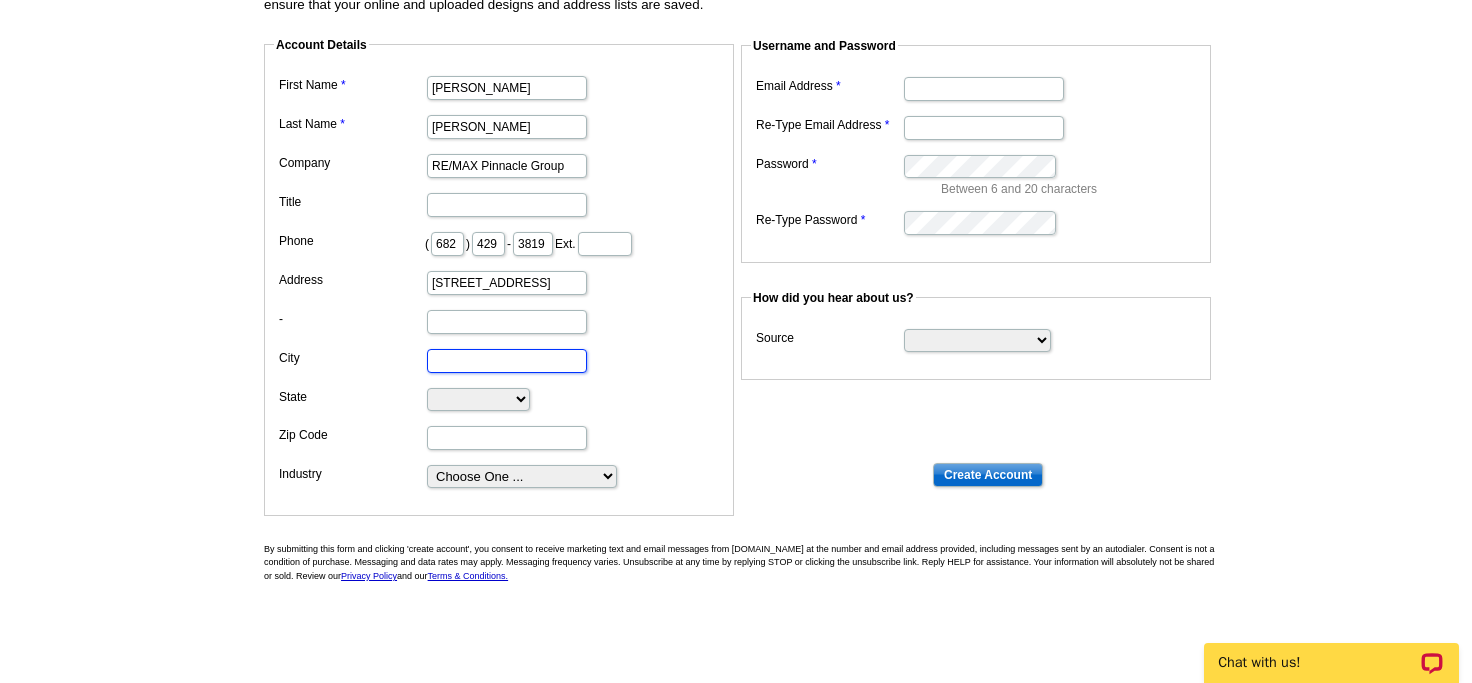 type on "[GEOGRAPHIC_DATA]" 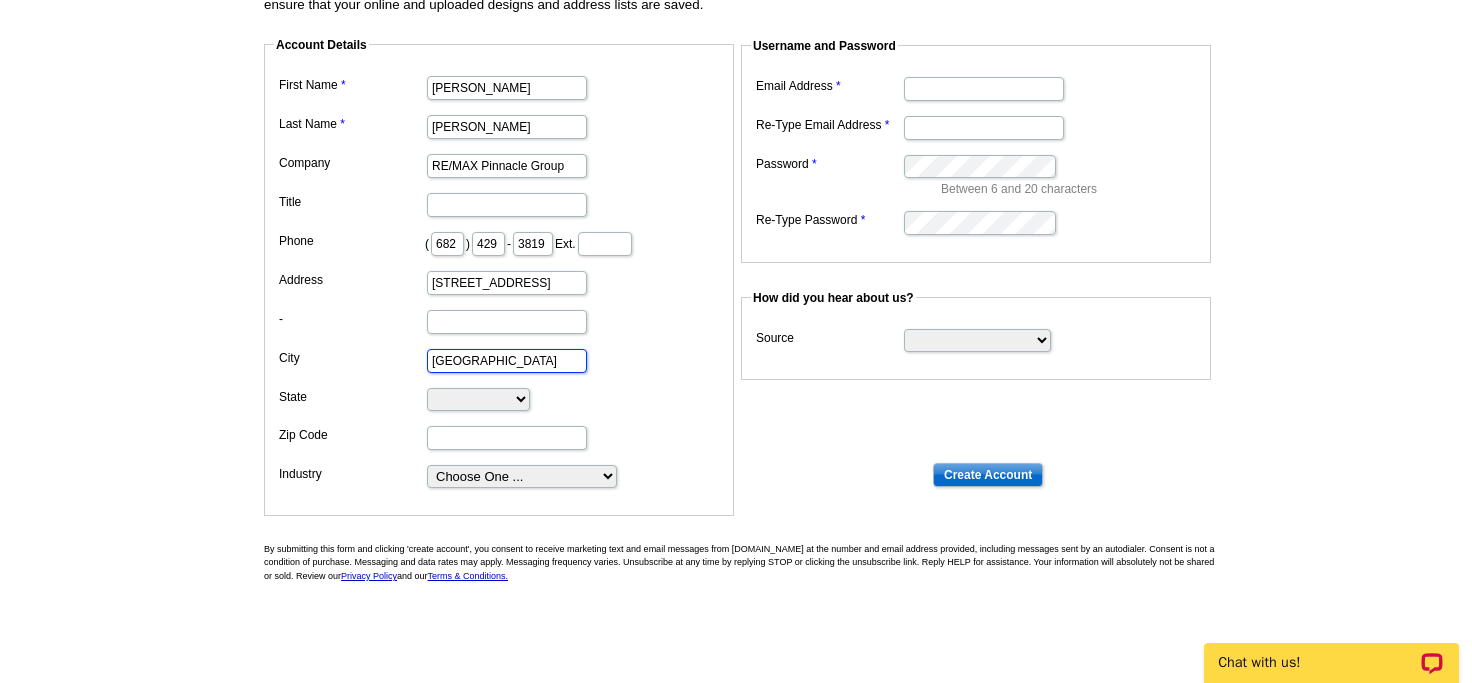 select on "TX" 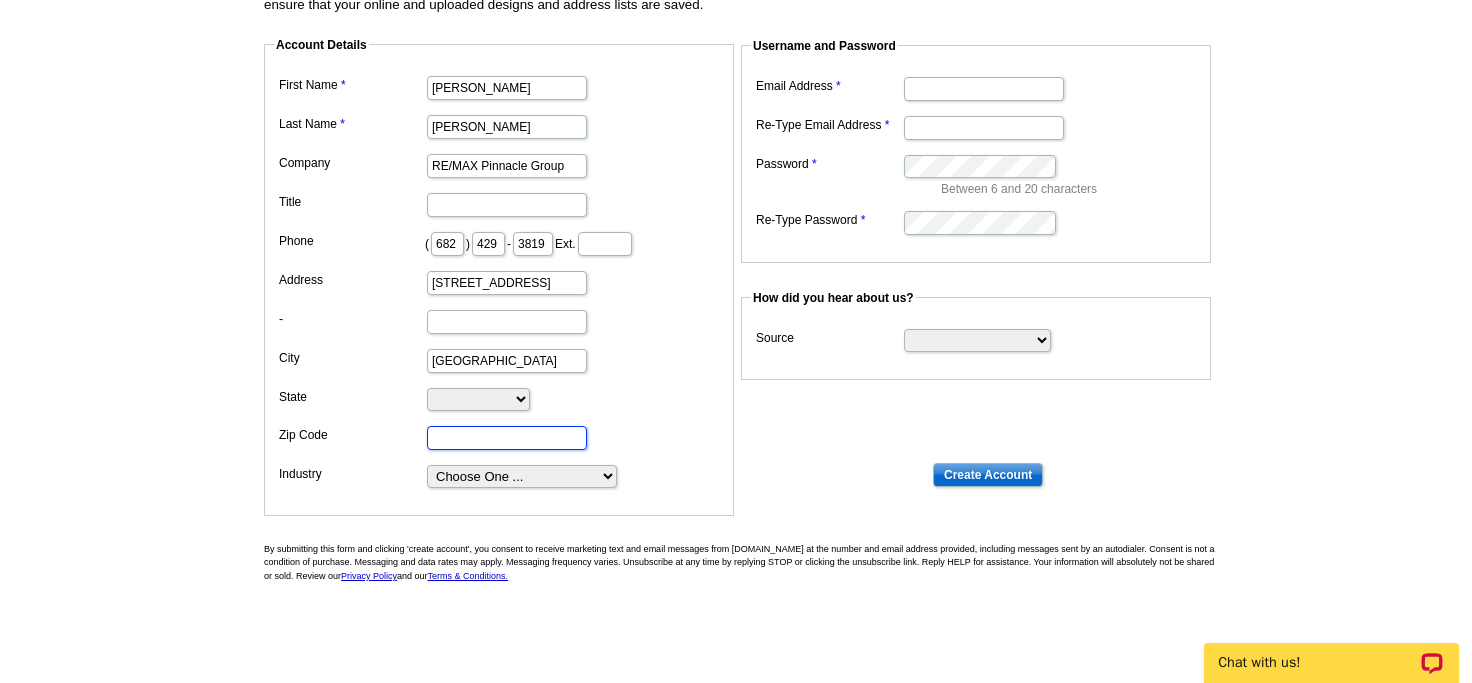 type on "76013" 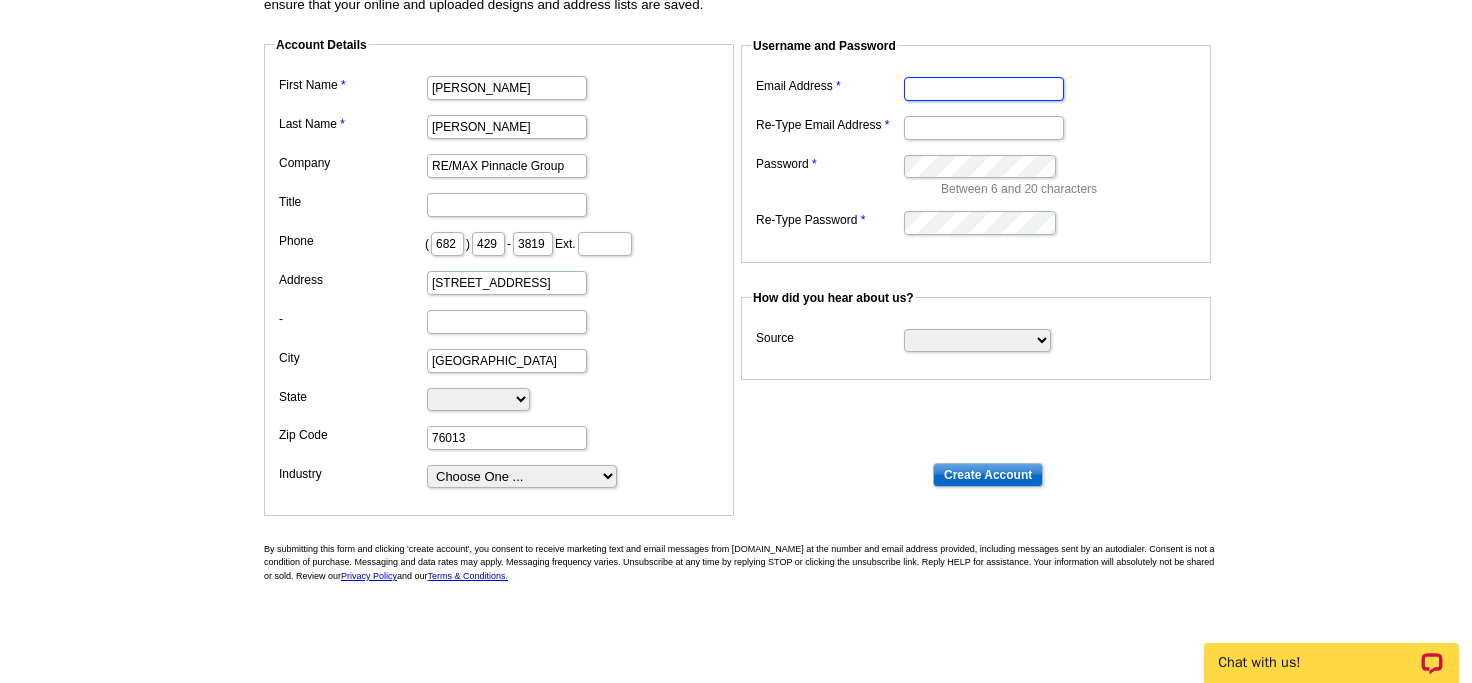 type on "john@pollockrealestate.com" 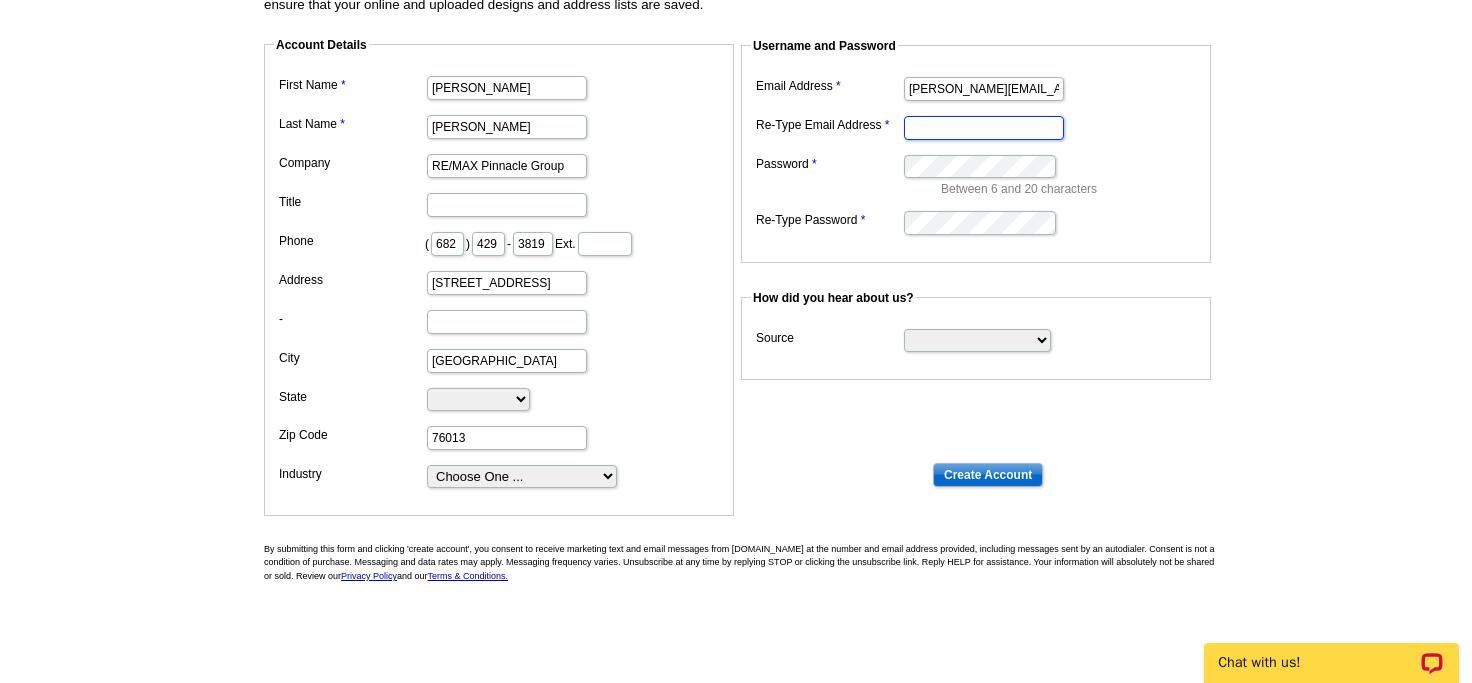 type on "john@pollockrealestate.com" 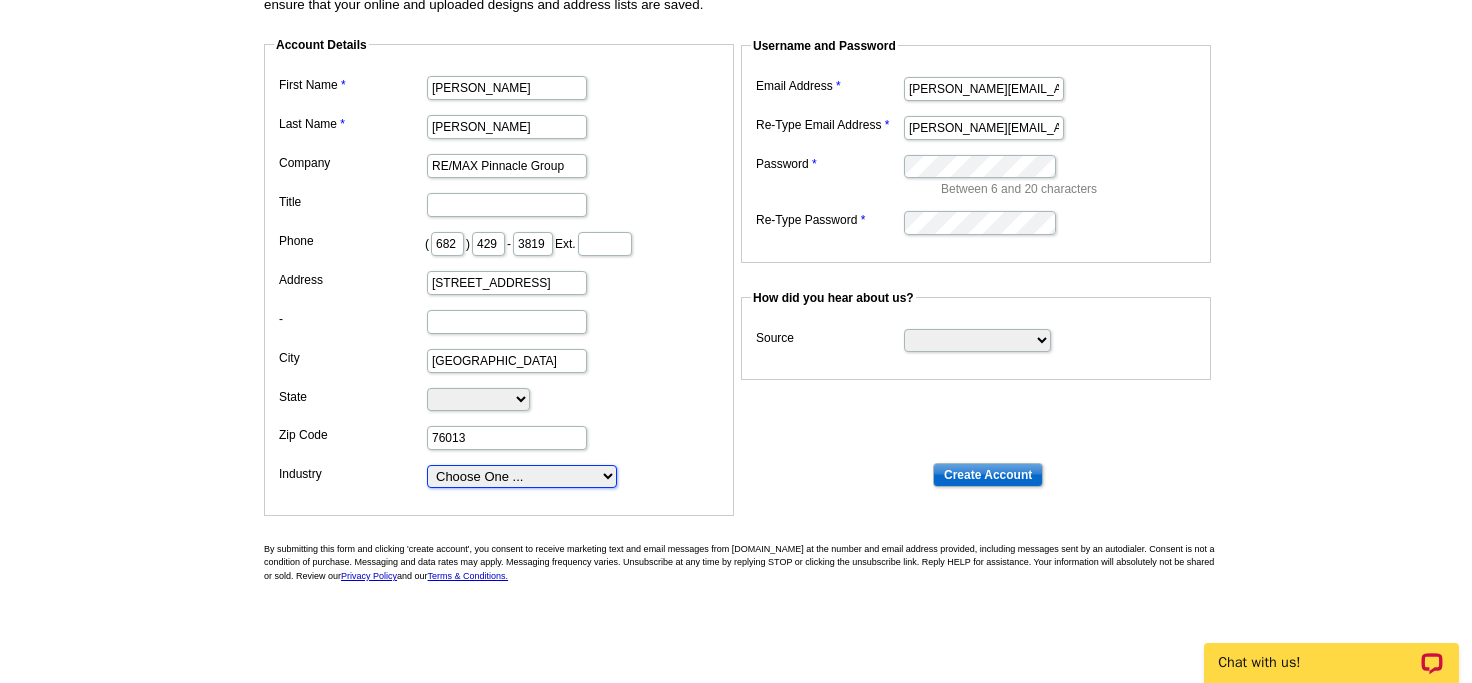click on "Choose One ...
Residential Real Estate
Accounting
Agriculture
Architecture
Arts
Automotive
Business Services
Career Development/Training
Carpet Cleaning
Chiropractic
Commercial Real Estate
Communications
Computers/Electronics
Construction
Consulting
Daycare/Preschool
Dental
Education
Engineering
Entertainment
Environmental
Event Management
Financial
Fitness/gym
Government
Graphics/Design
Health & Beauty
Healthcare
Home Business
Home Inspection-Appraisal
Home Services
Home Services-Cleaning
Home Services-Exteriors
Home Services-HVAC
Home Services-Interior
Home Services-Interior Design
Home Services-Interiors
Home Services-Painting
Home Services-Plumbing
Human Resources
Insurance
Landscape/Yard
Legal Services
Manufacturing
Medical" at bounding box center [522, 476] 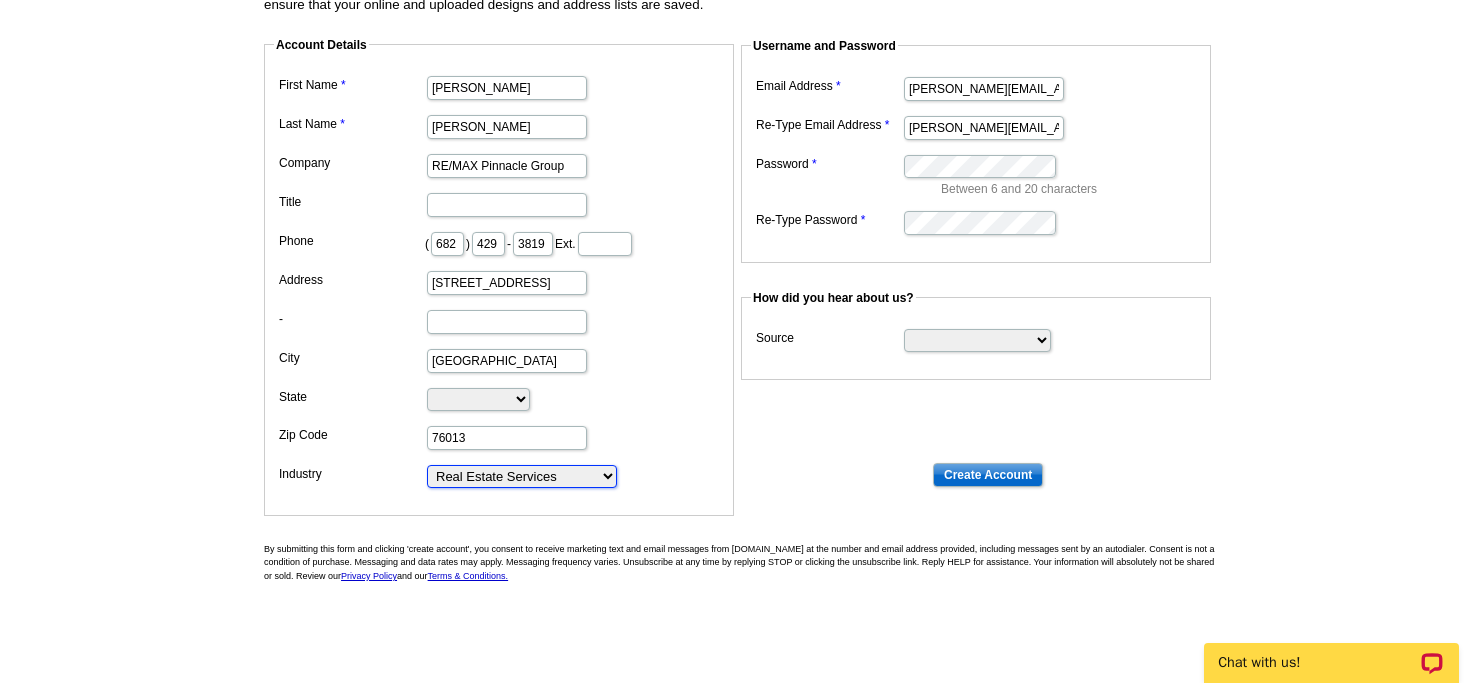 click on "Real Estate Services" at bounding box center [0, 0] 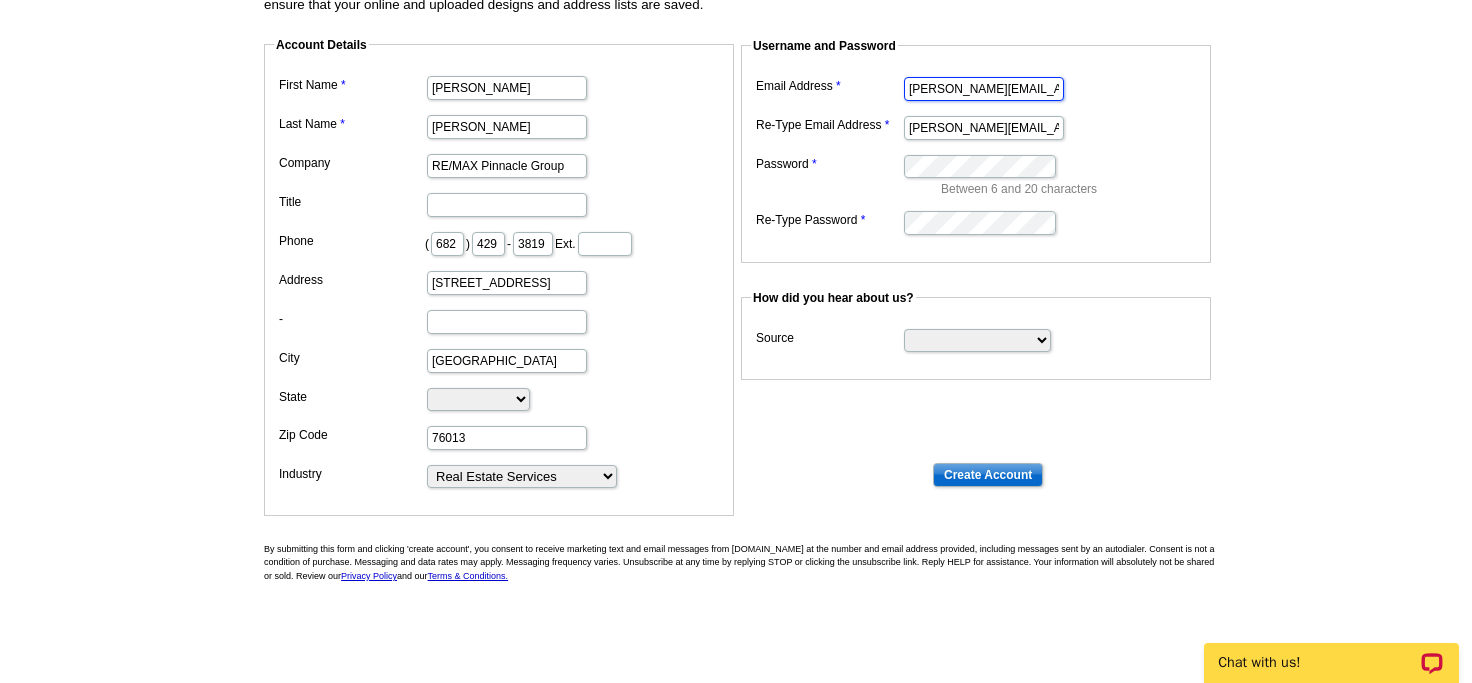click on "john@pollockrealestate.com" at bounding box center (984, 89) 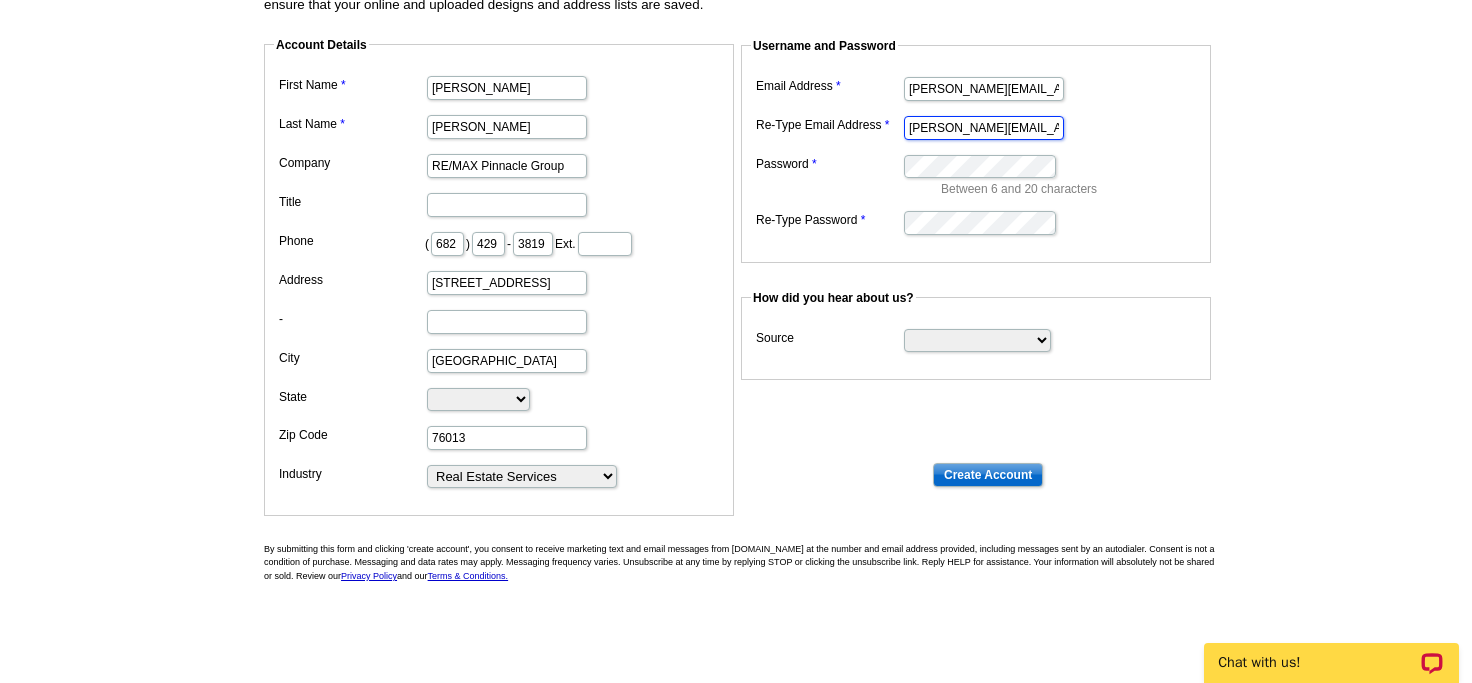 click on "john@pollockrealestate.com" at bounding box center [984, 128] 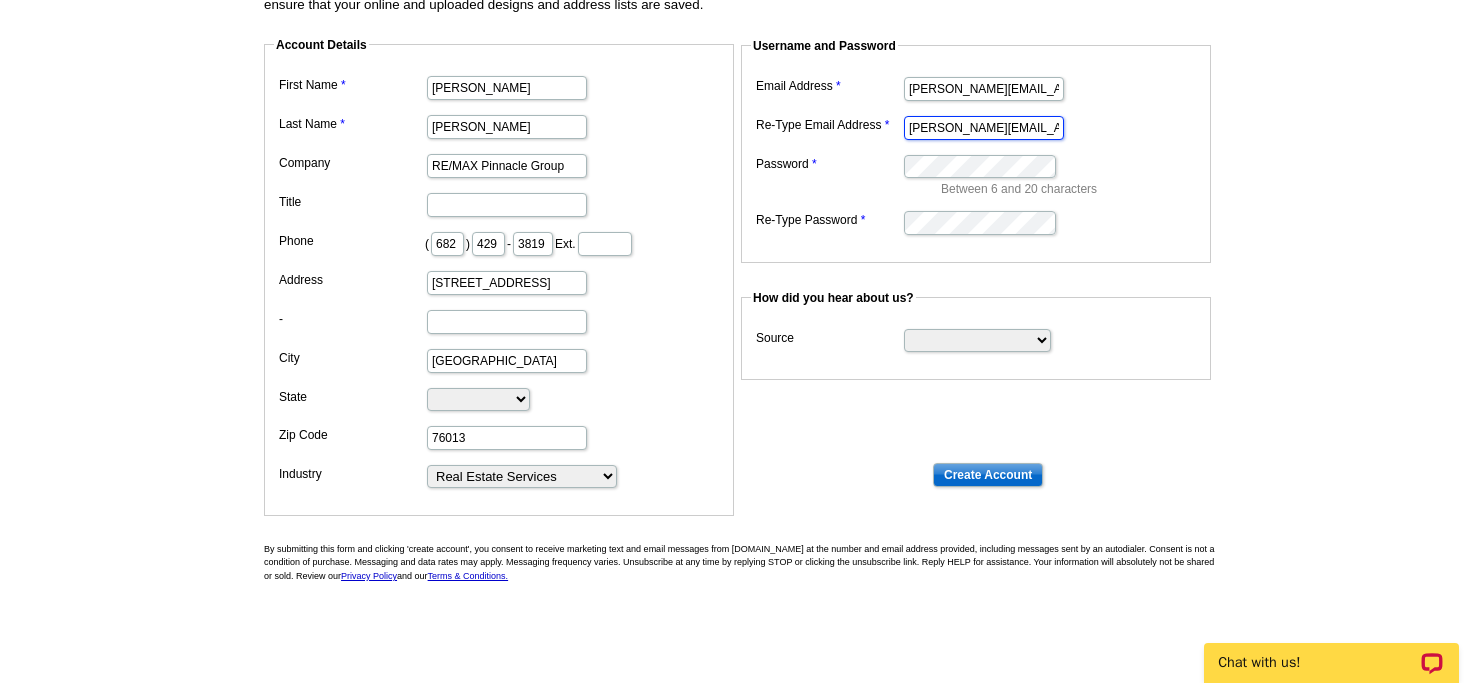 type on "[PERSON_NAME][EMAIL_ADDRESS][DOMAIN_NAME]" 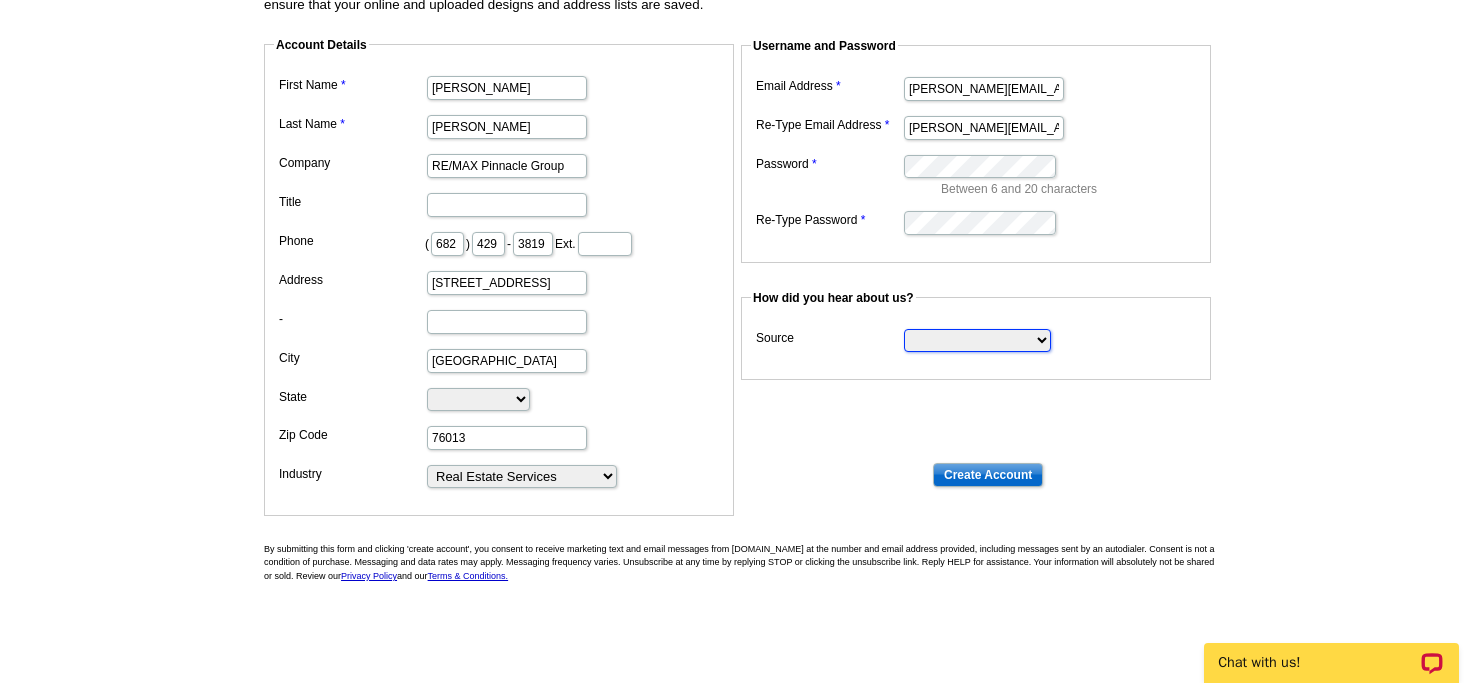 click on "Search Engine
Television Ad
Direct Mail Postcard
Email
Referred by a friend
Other" at bounding box center [977, 340] 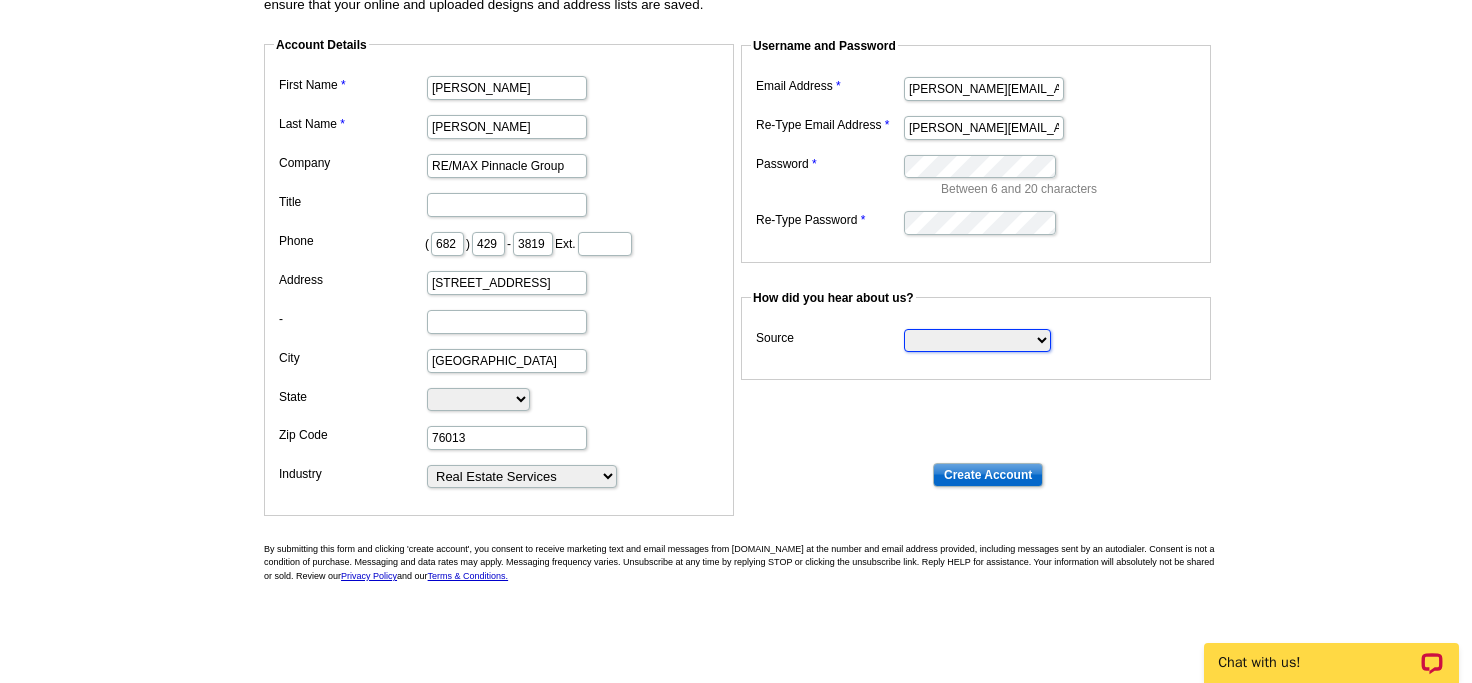select on "other" 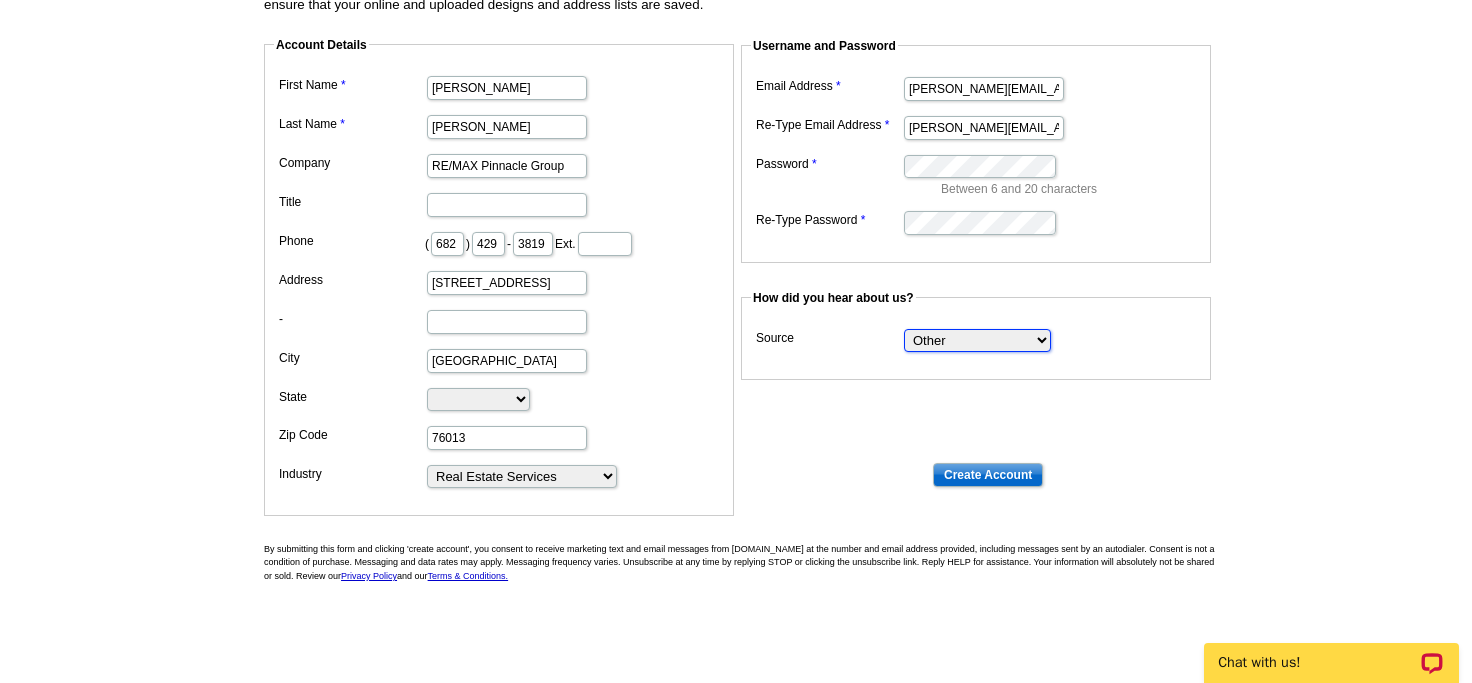 click on "Other" at bounding box center [0, 0] 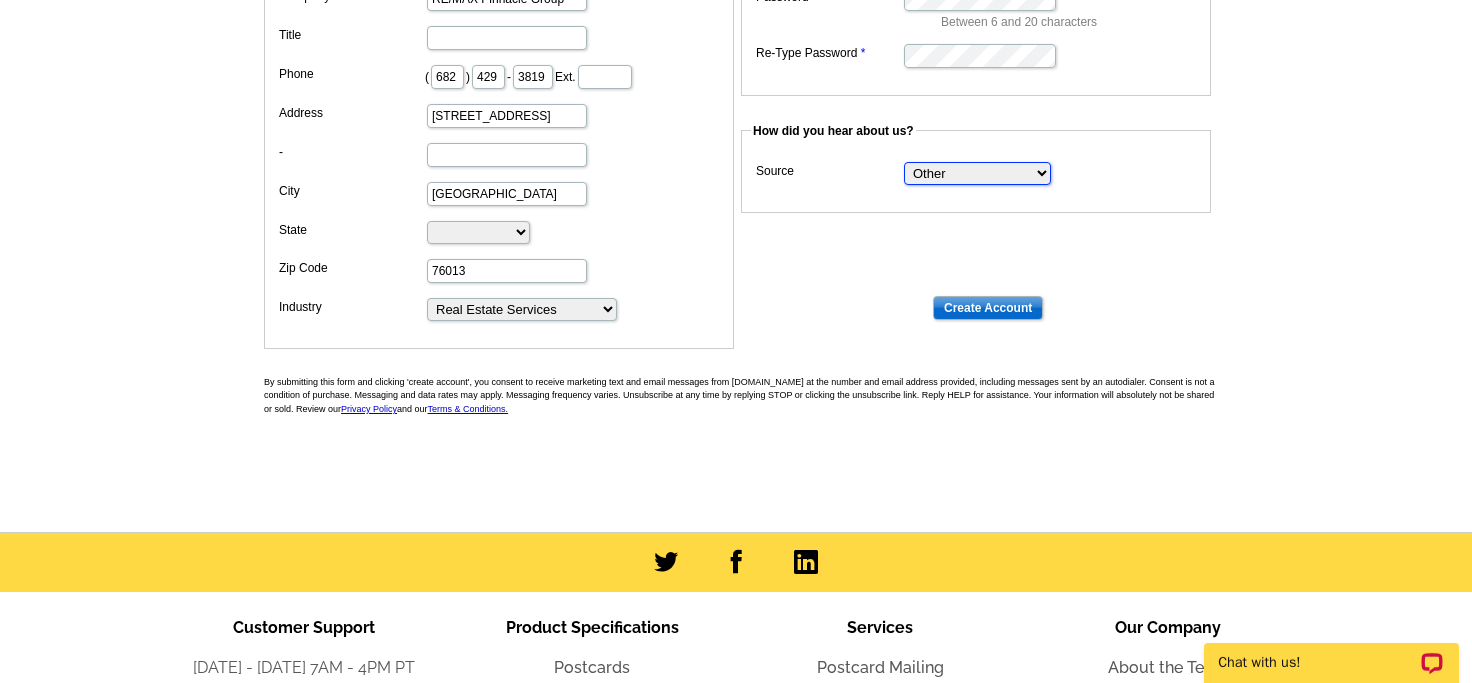 scroll, scrollTop: 441, scrollLeft: 0, axis: vertical 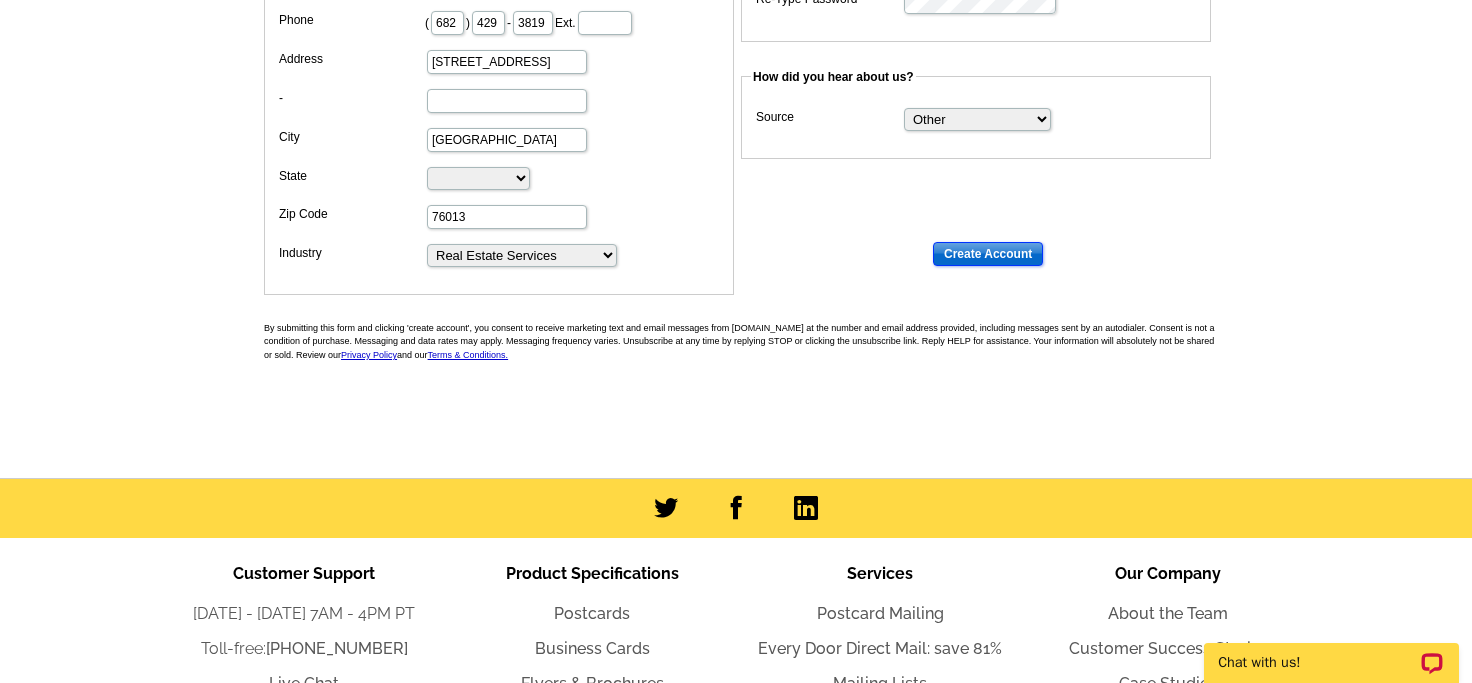 click on "Create Account" at bounding box center [988, 254] 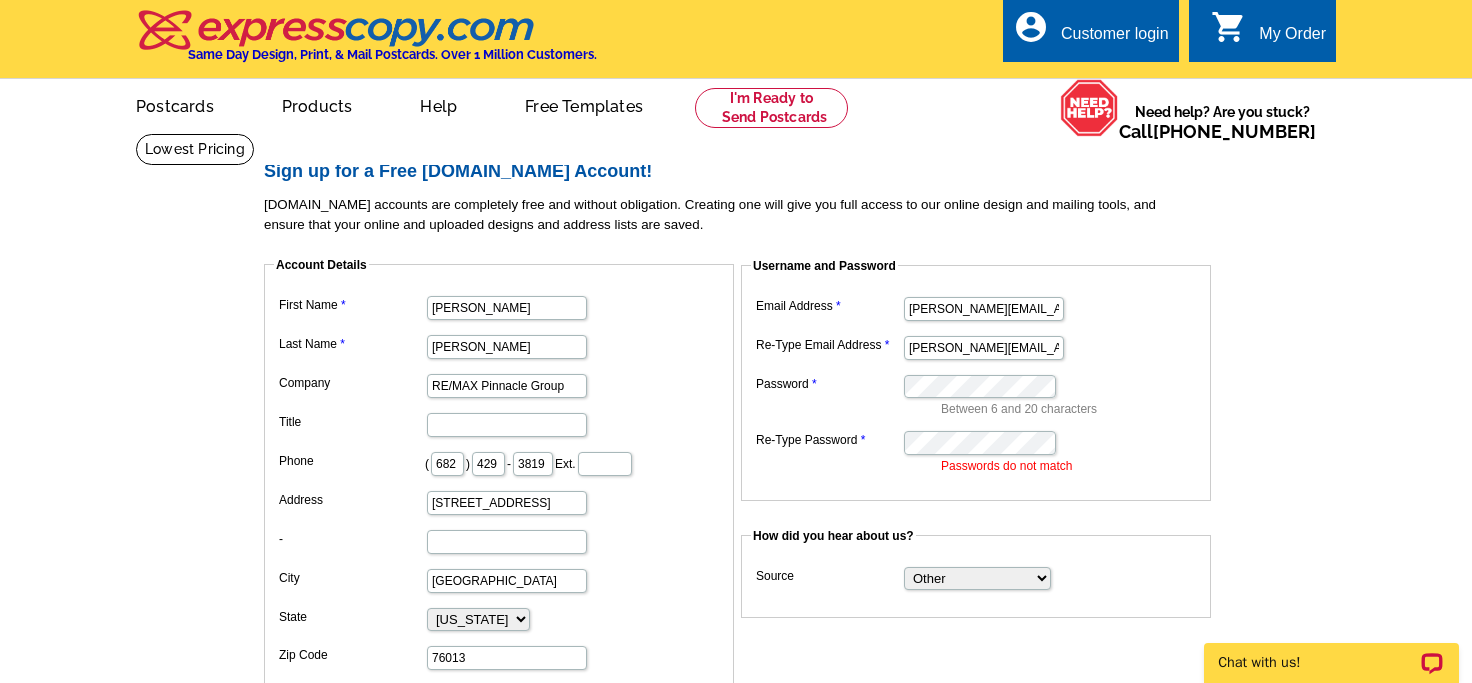 scroll, scrollTop: 0, scrollLeft: 0, axis: both 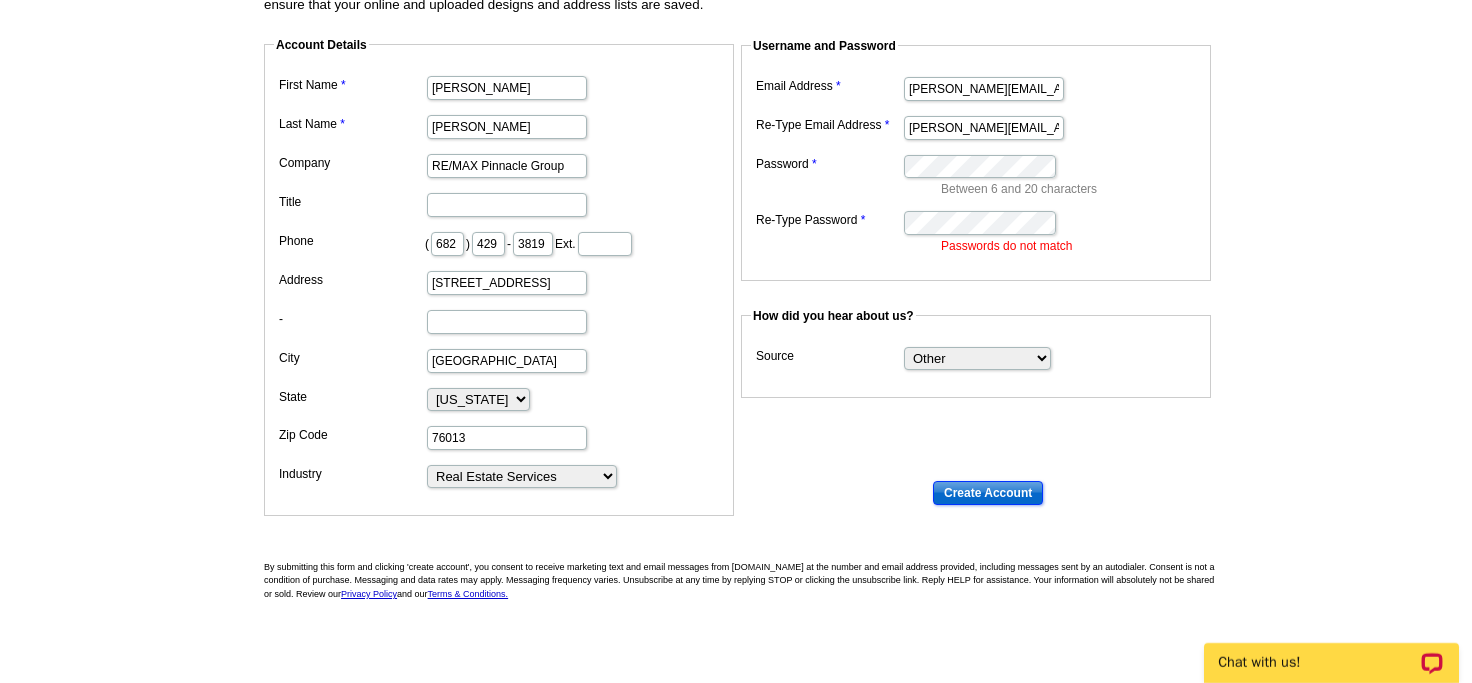 click on "Create Account" at bounding box center [988, 493] 